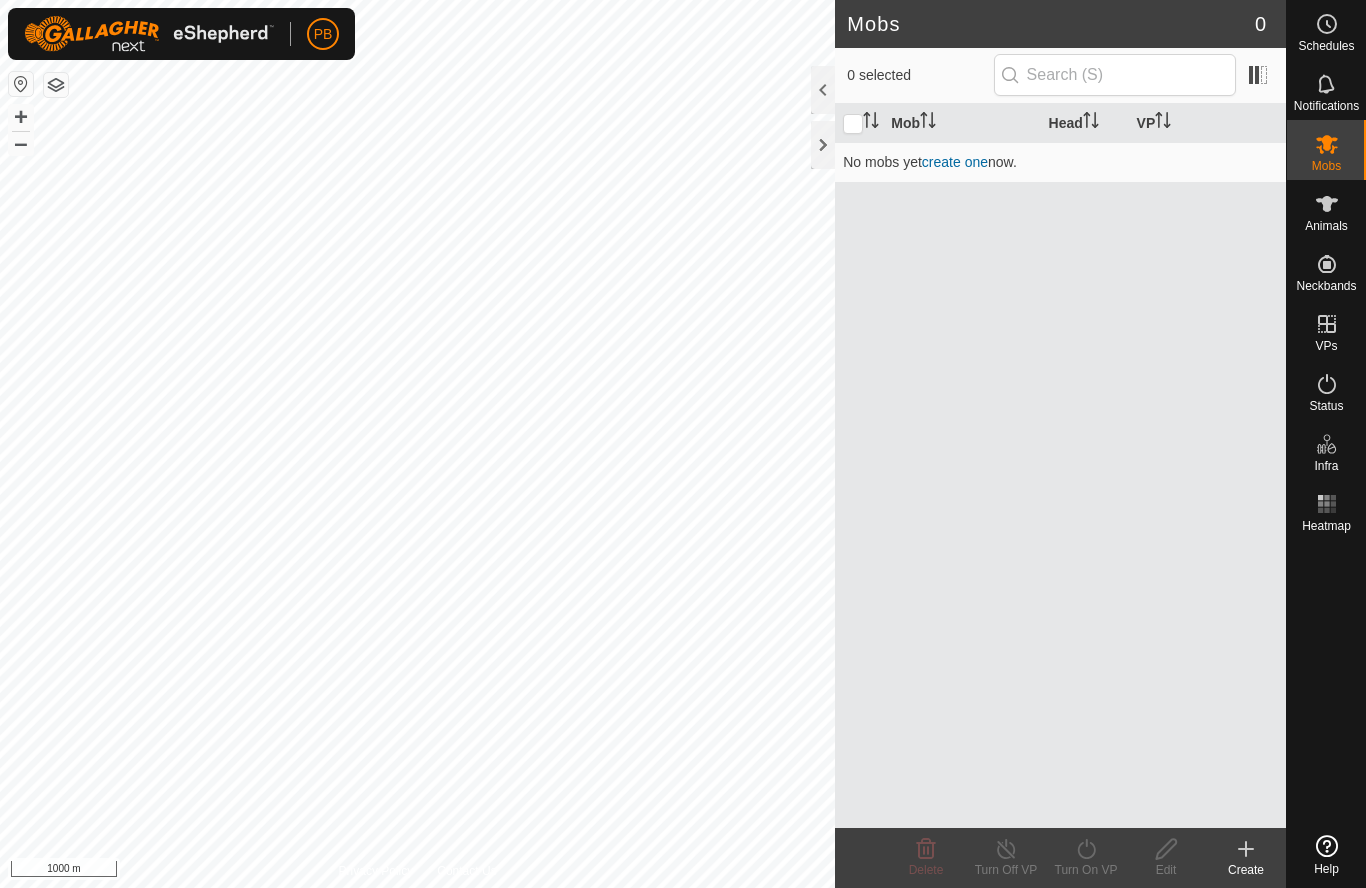 scroll, scrollTop: 0, scrollLeft: 0, axis: both 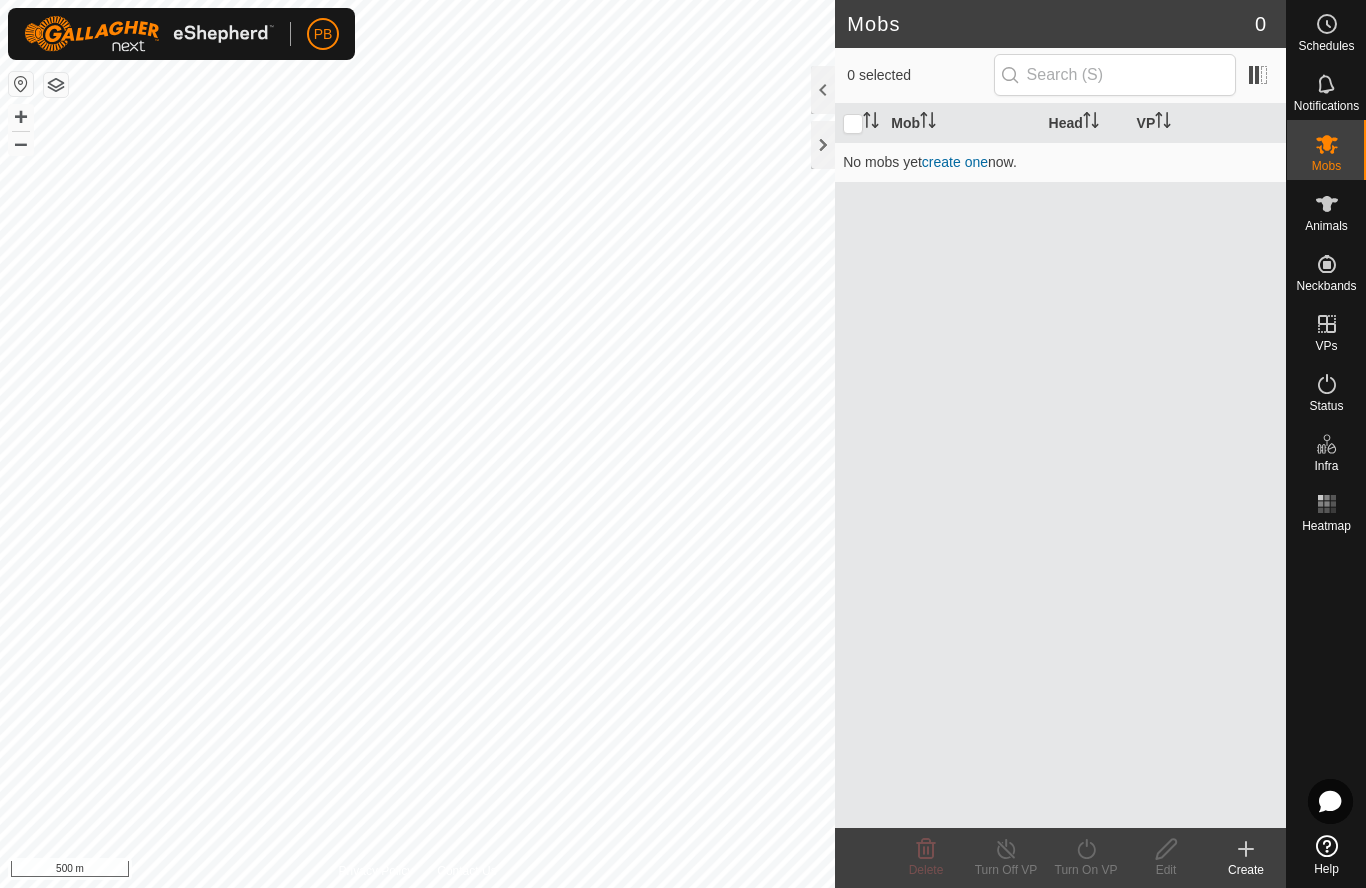 click on "Schedules" at bounding box center (1326, 46) 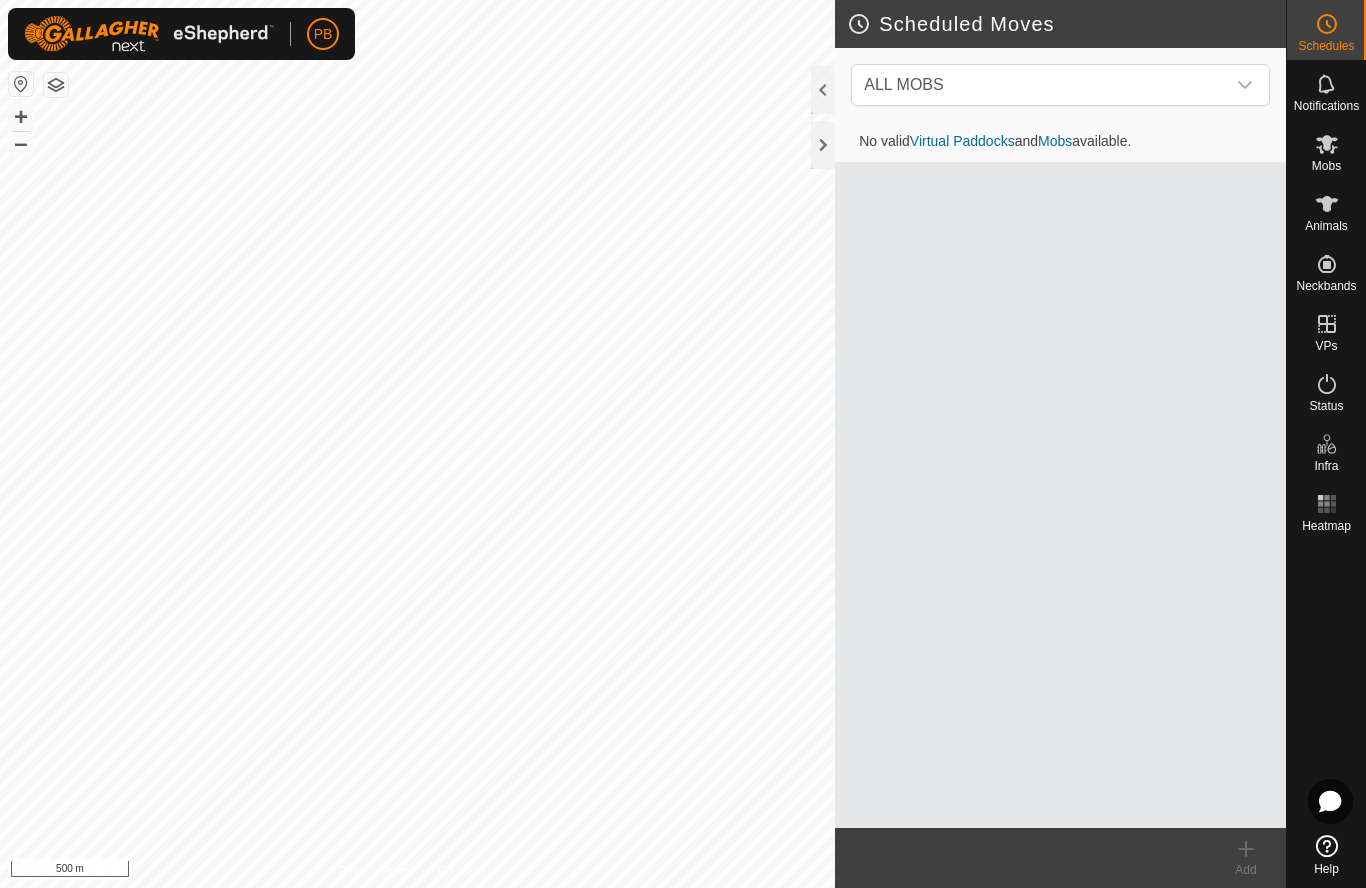 click at bounding box center [1327, 84] 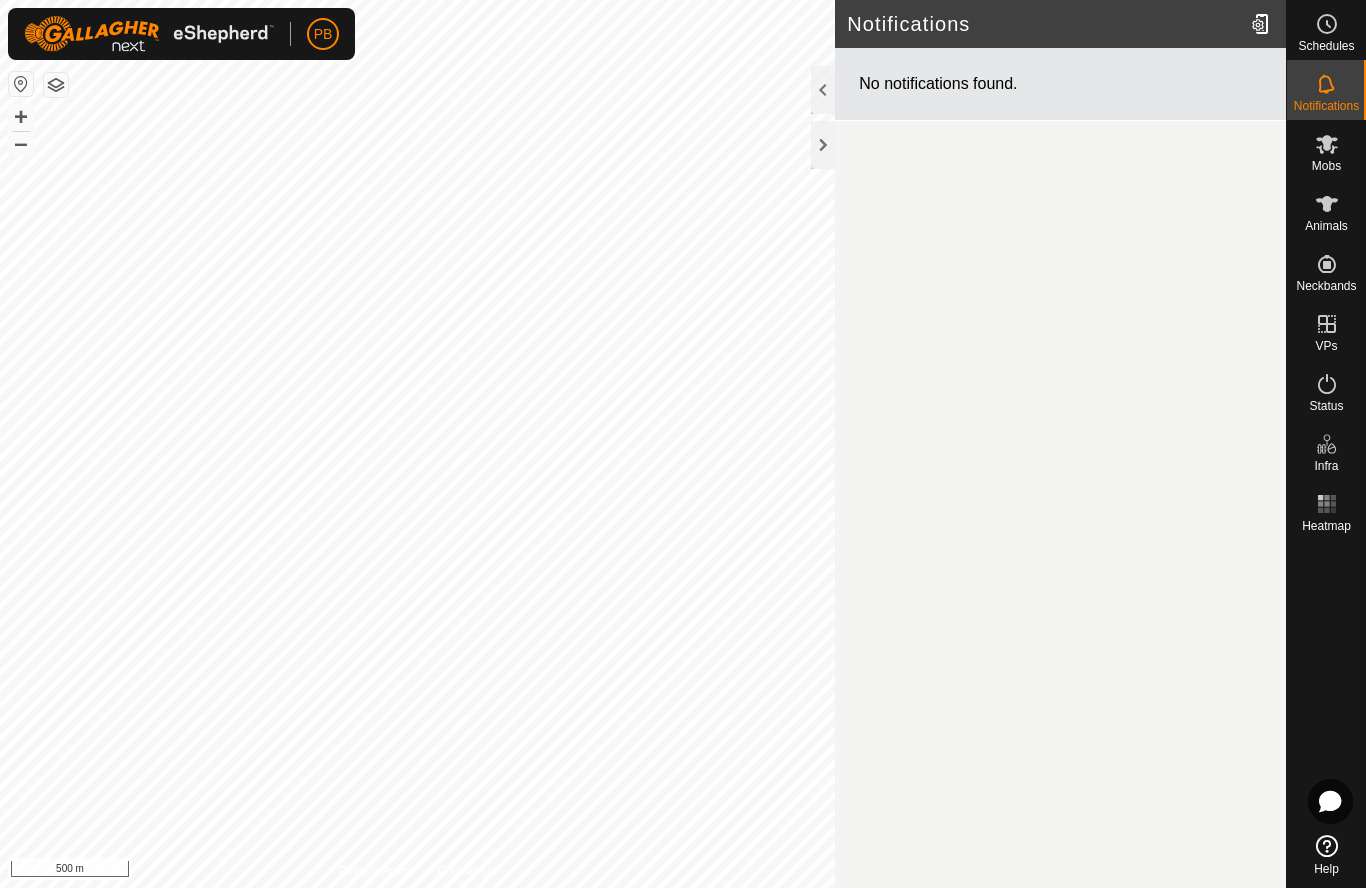 click 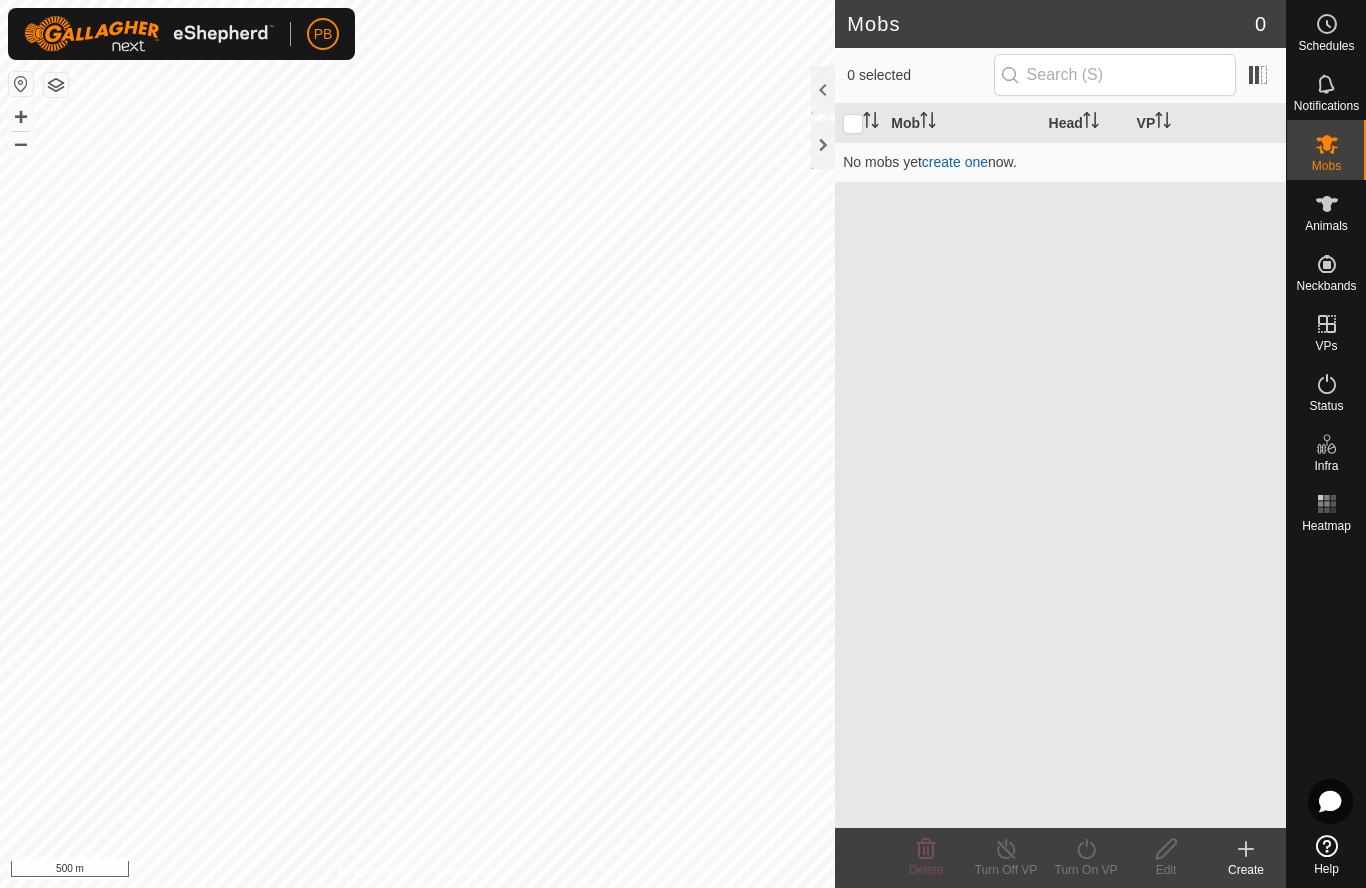 click 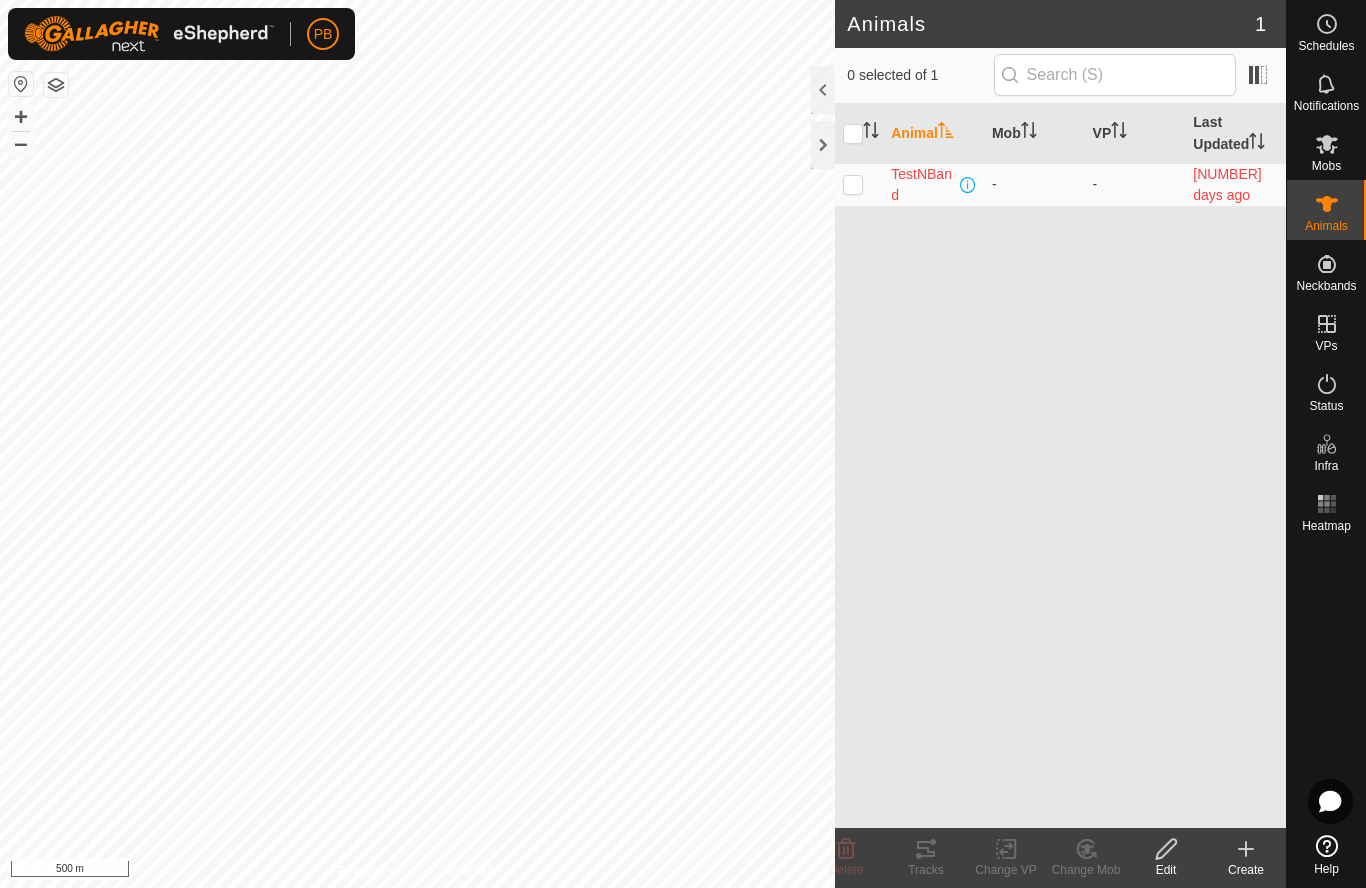 click on "TestNBand" at bounding box center [923, 185] 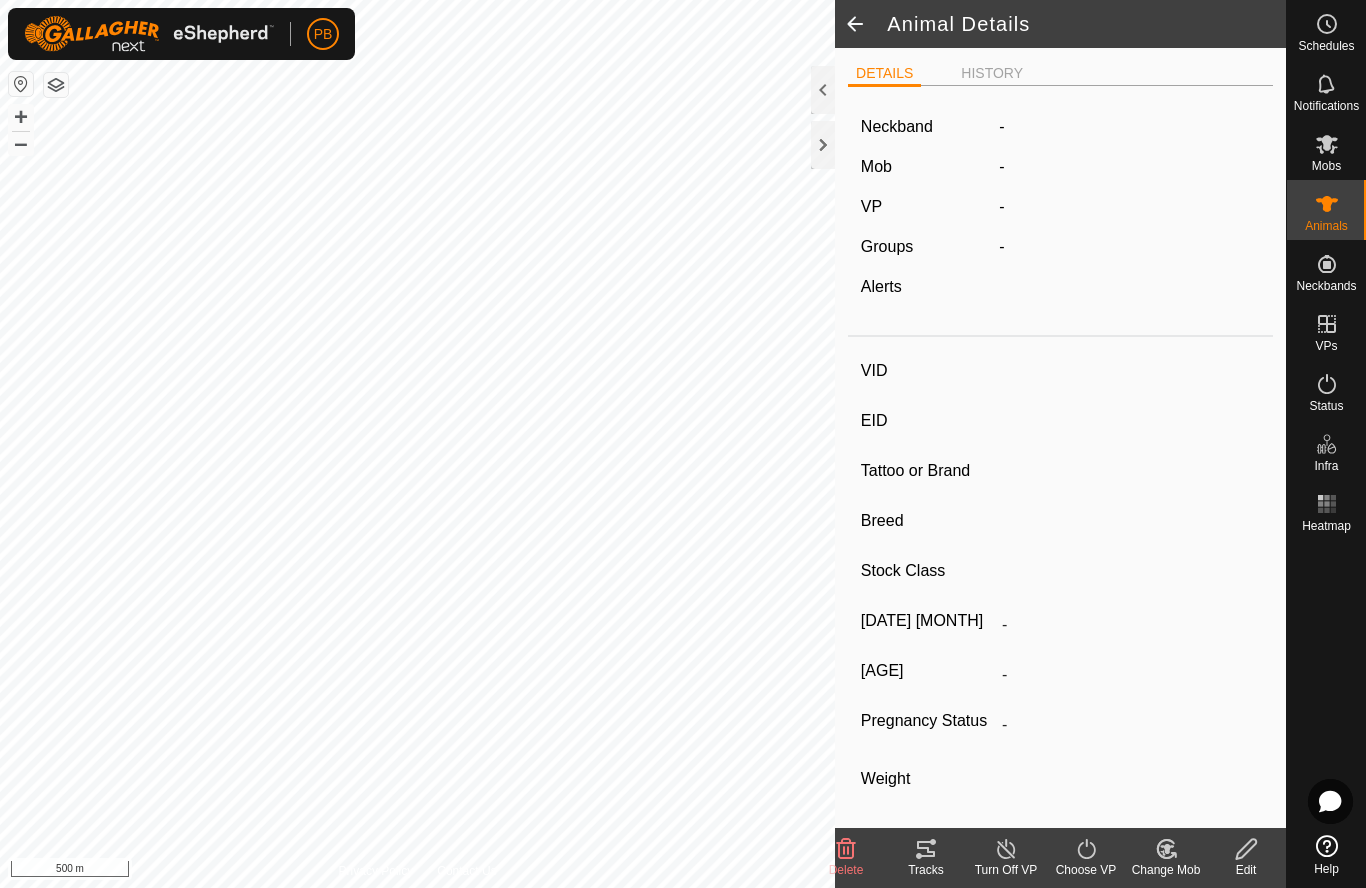 type on "TestNBand" 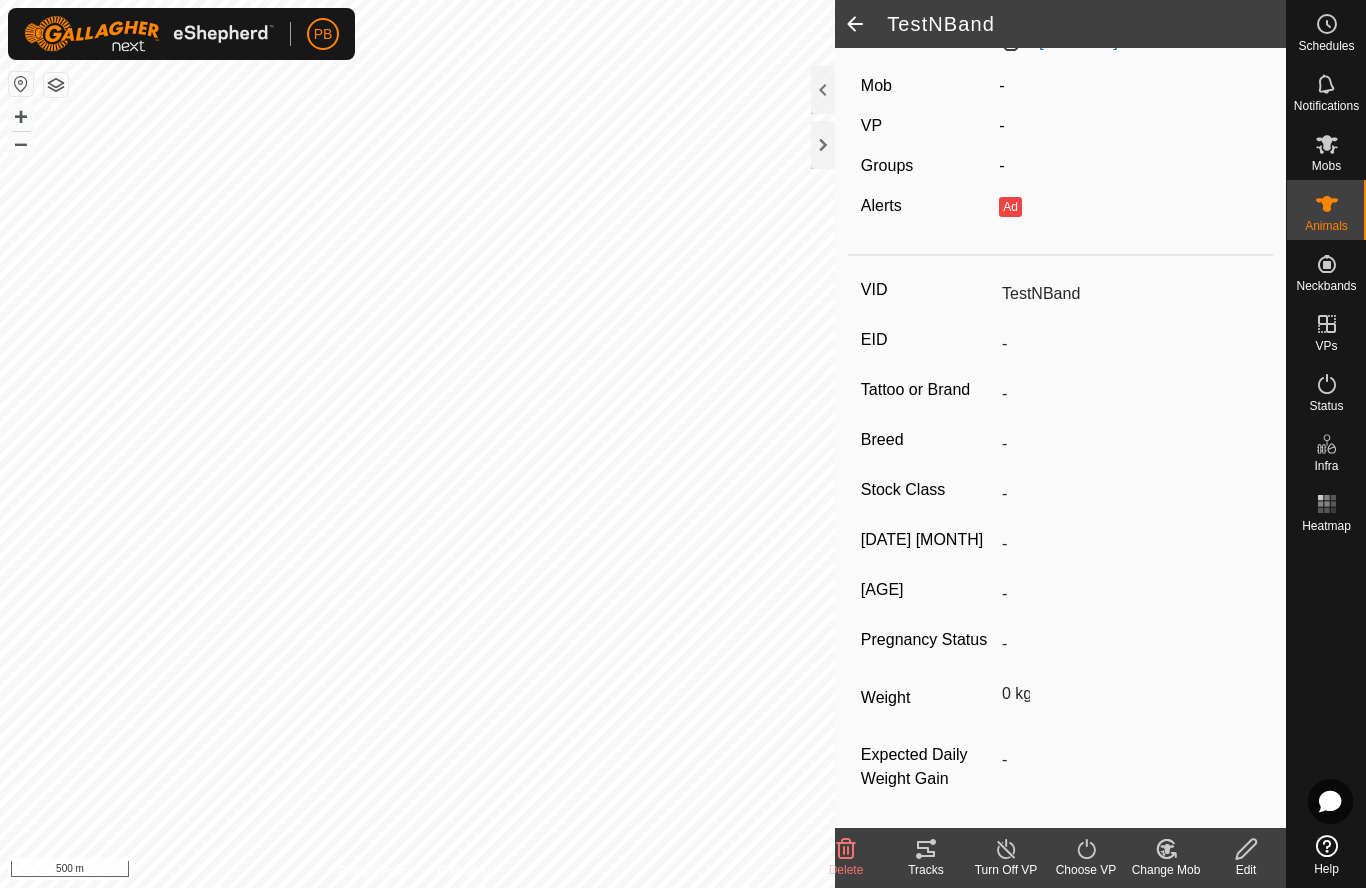 scroll, scrollTop: 106, scrollLeft: 0, axis: vertical 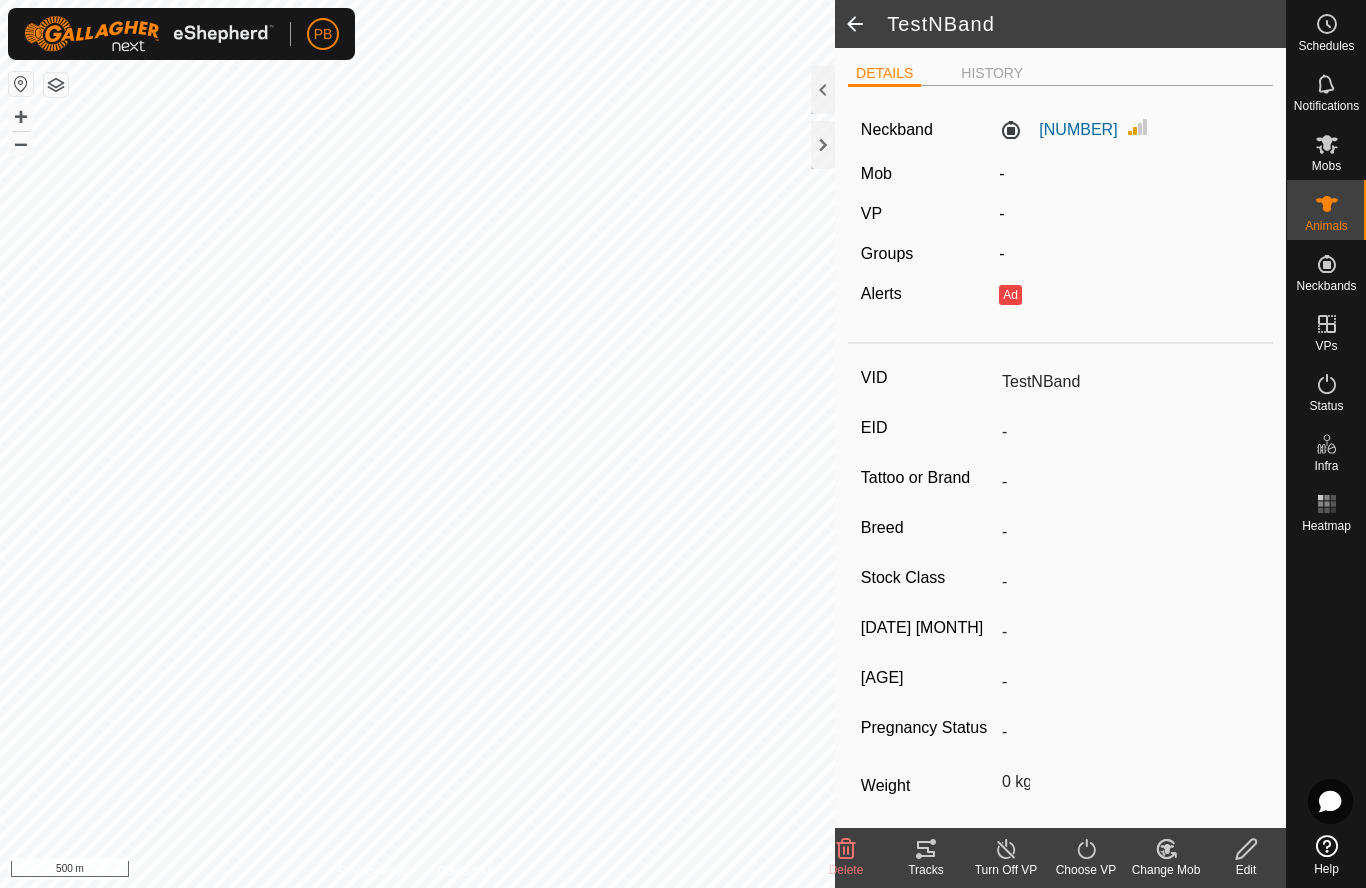click on "HISTORY" 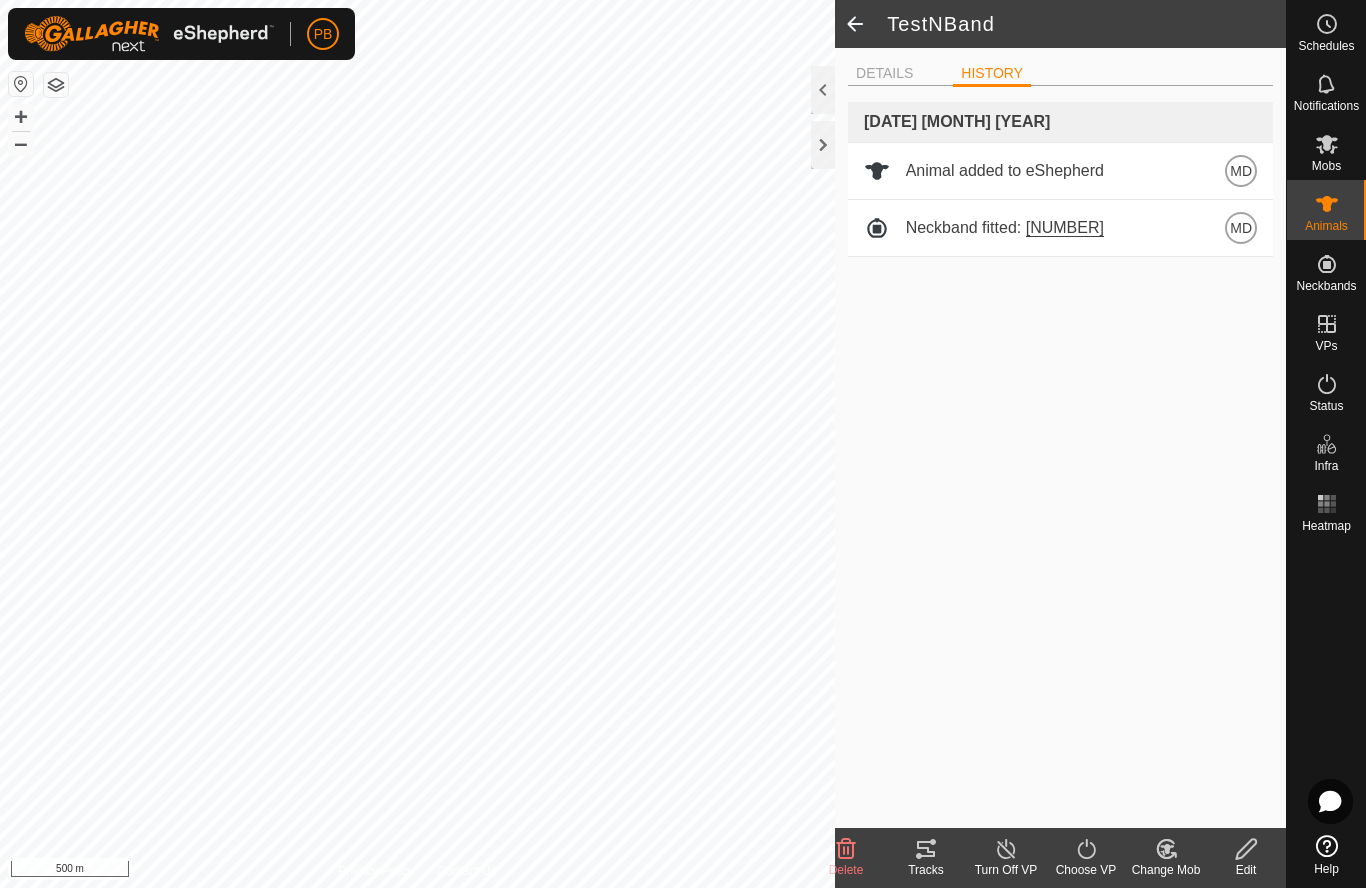 click on "MD" at bounding box center [1241, 228] 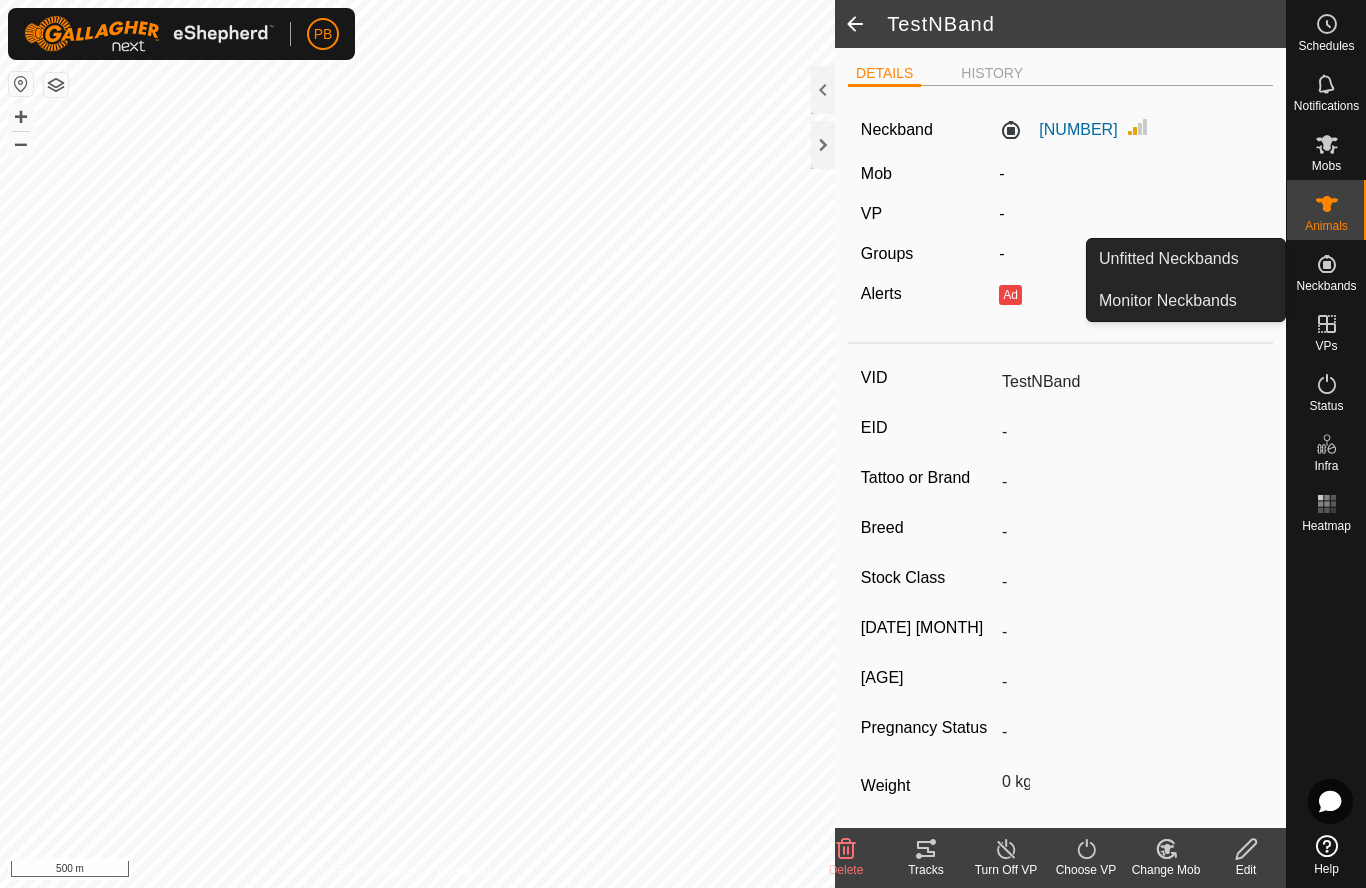 click on "Monitor Neckbands" at bounding box center [1168, 301] 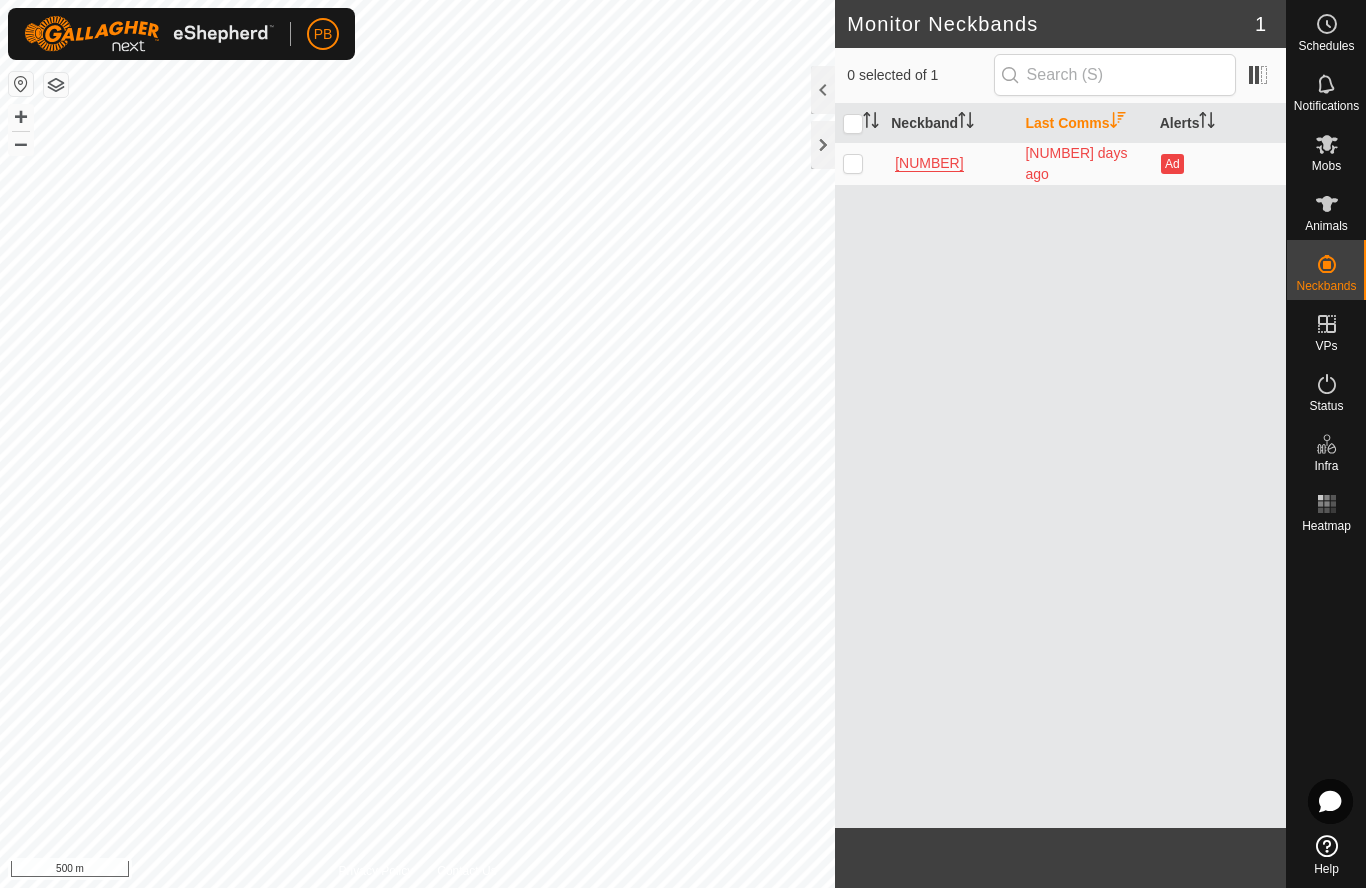 click at bounding box center (859, 163) 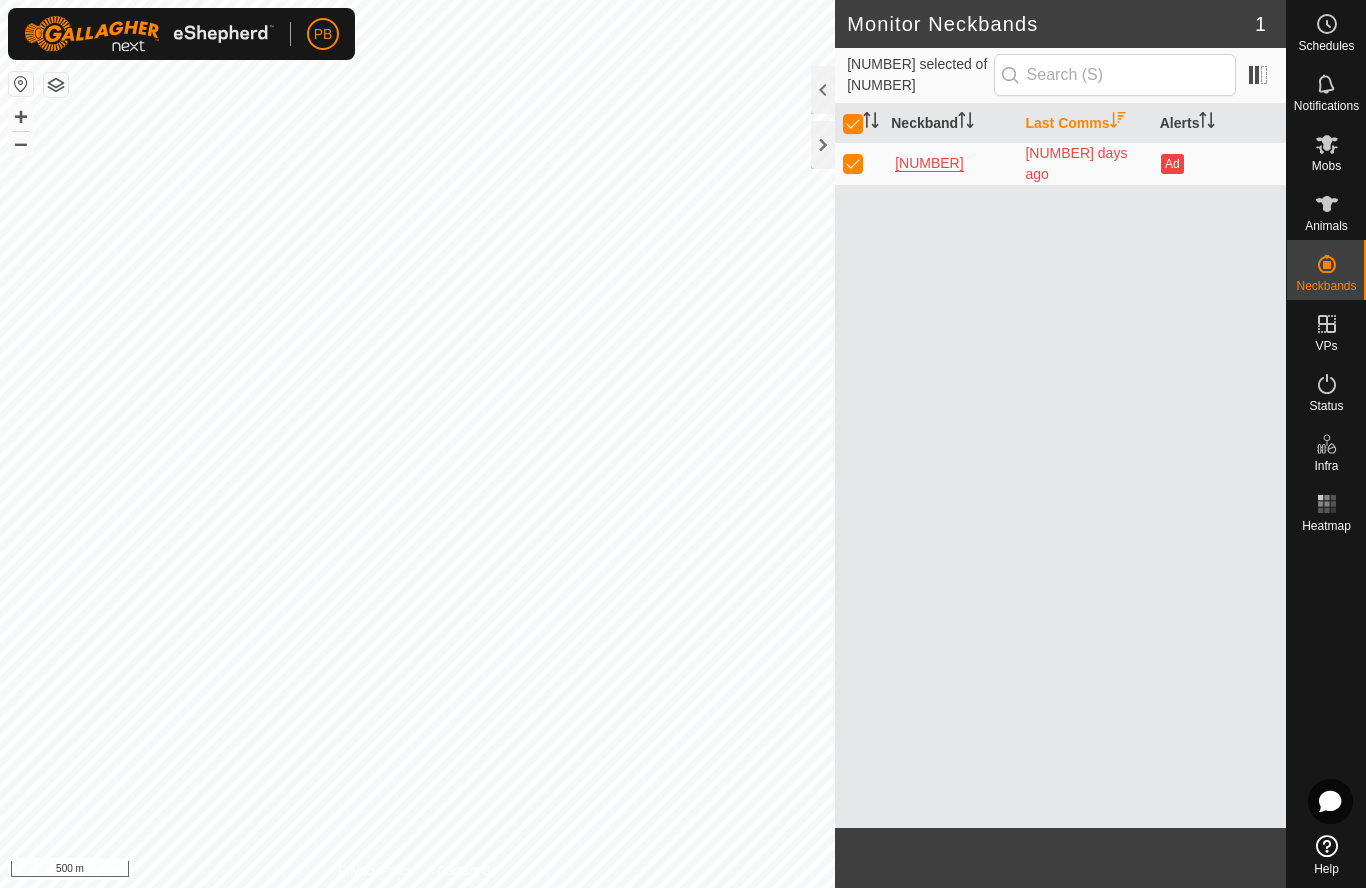 click at bounding box center [859, 163] 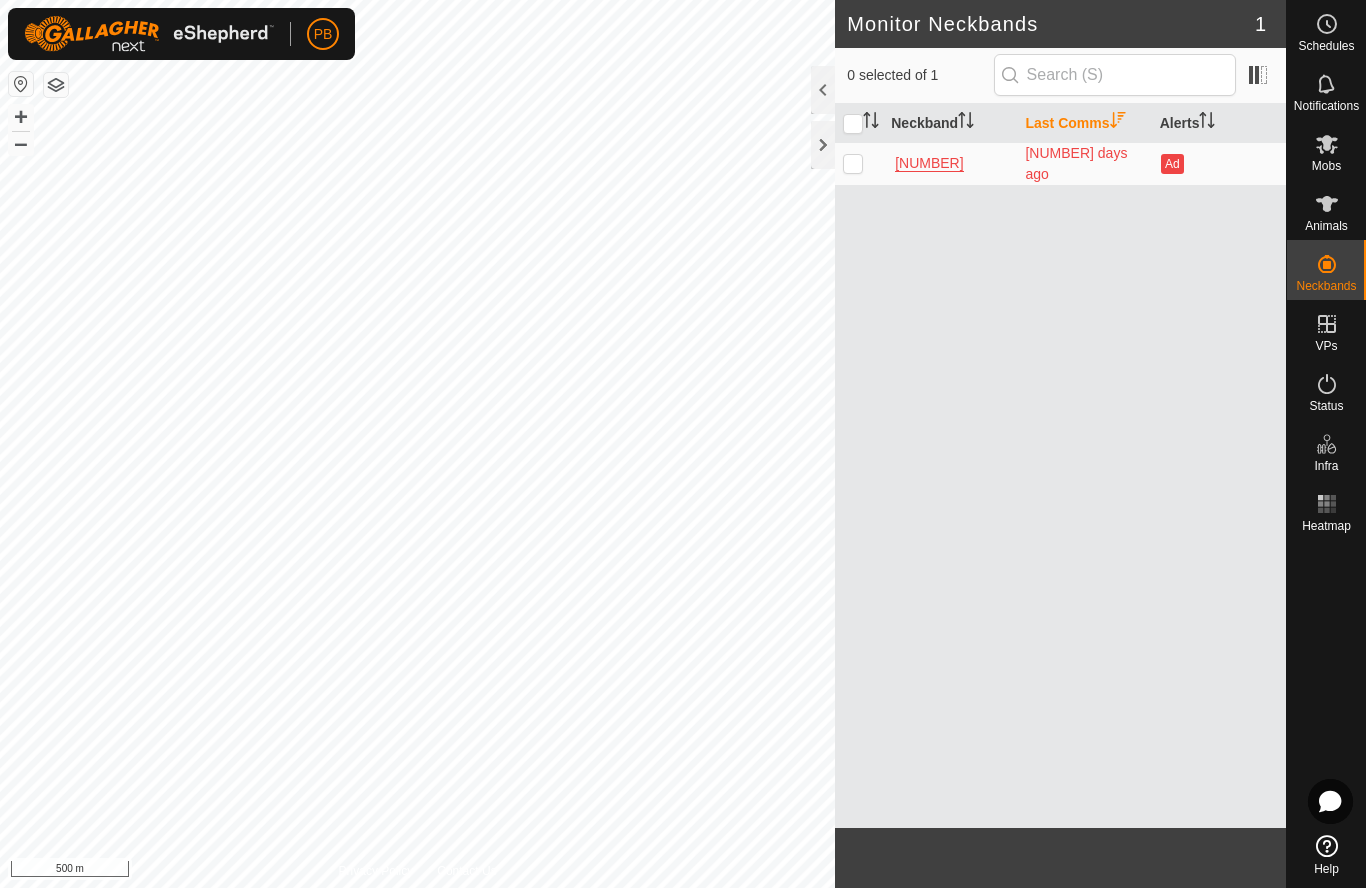 click at bounding box center [859, 163] 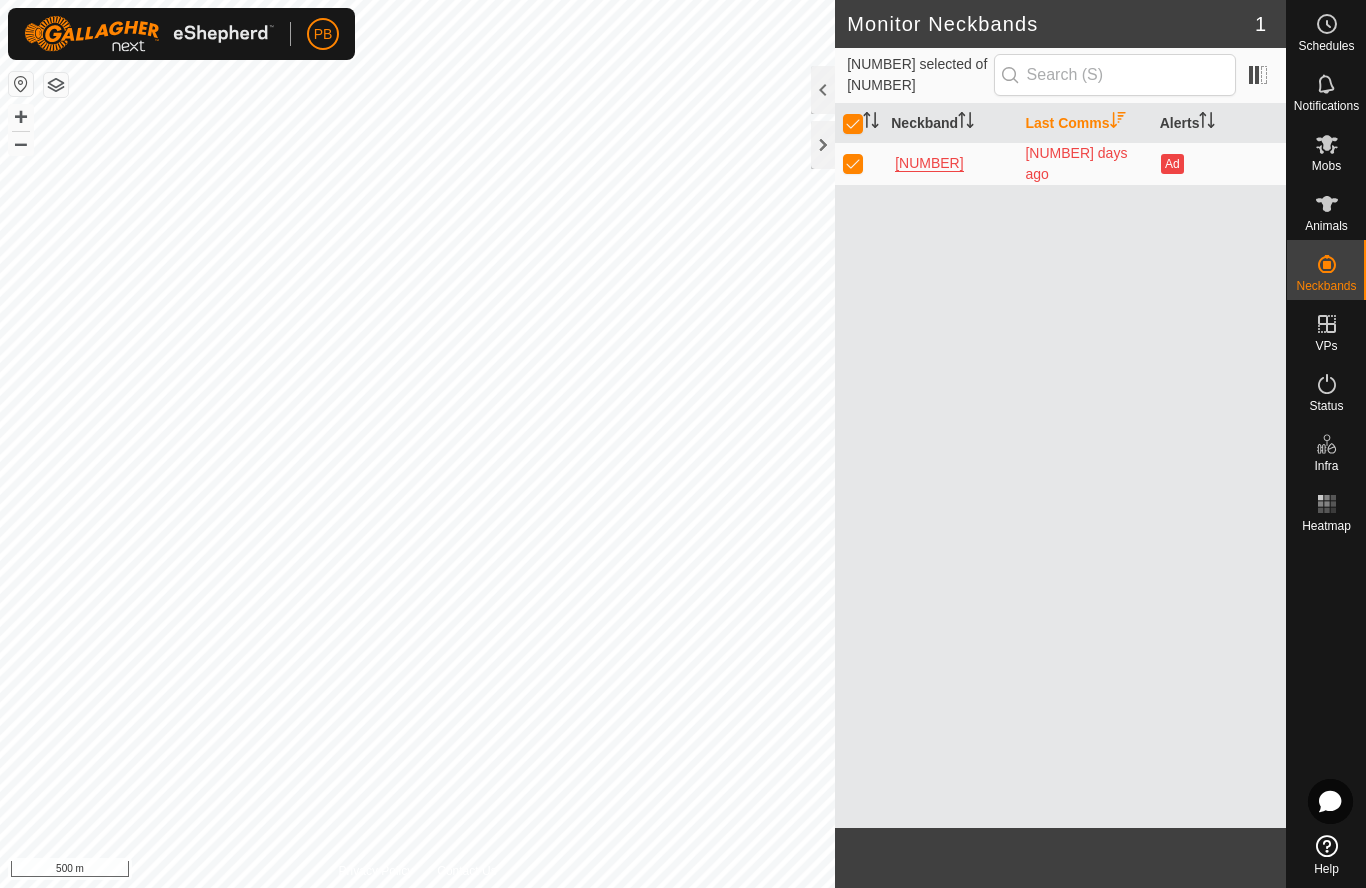 click on "Ad" at bounding box center [1172, 164] 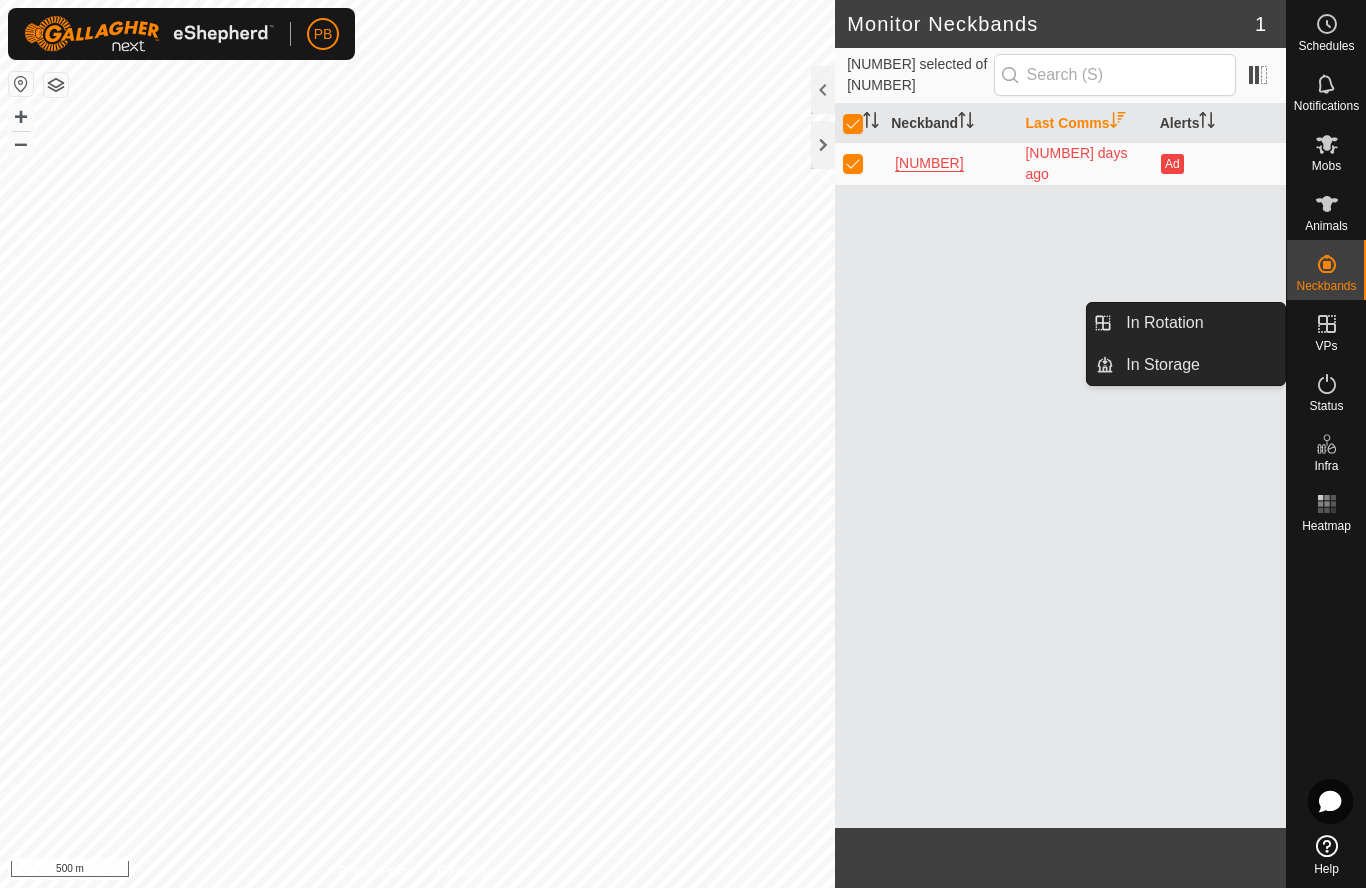 click 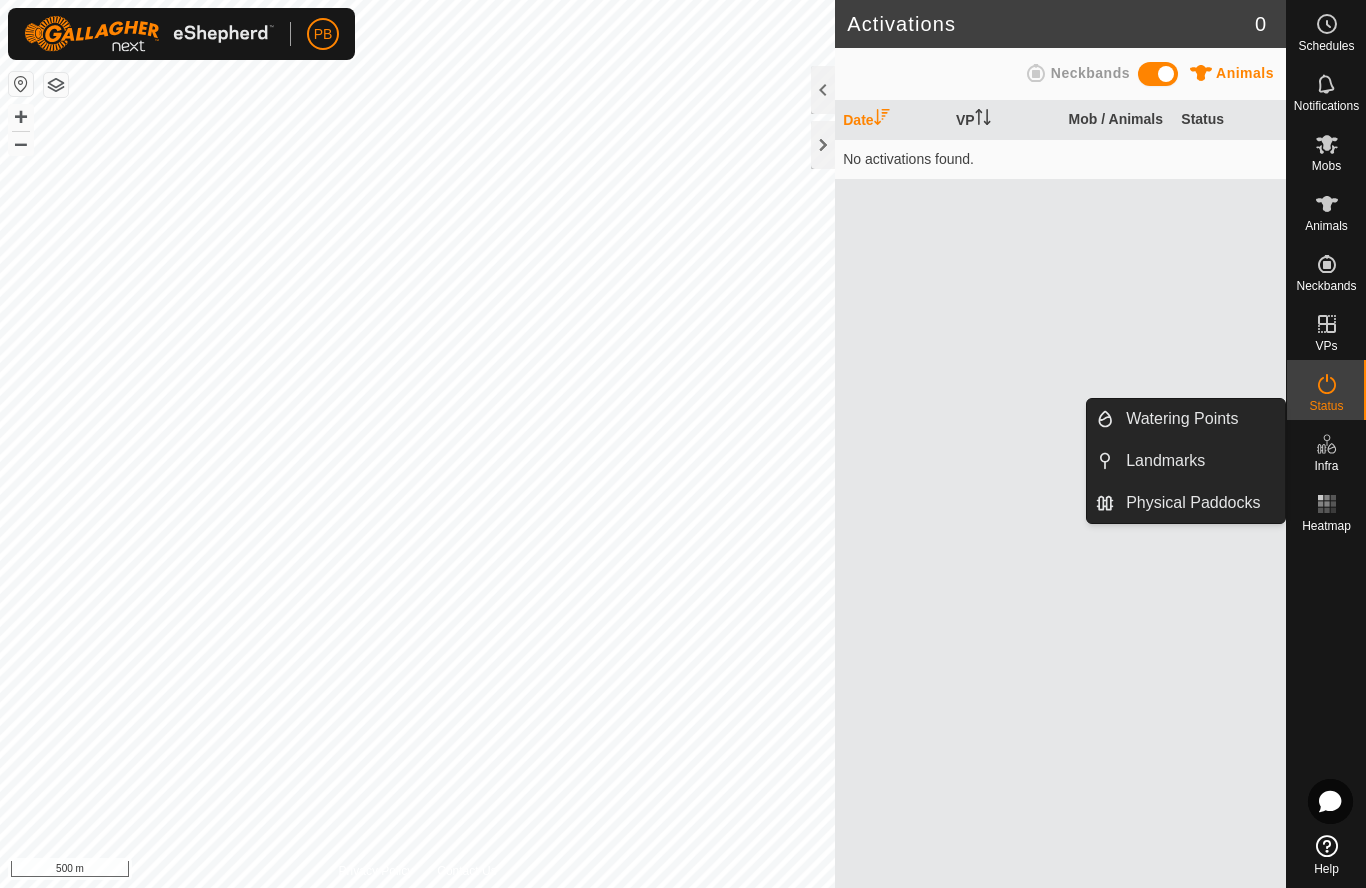 click 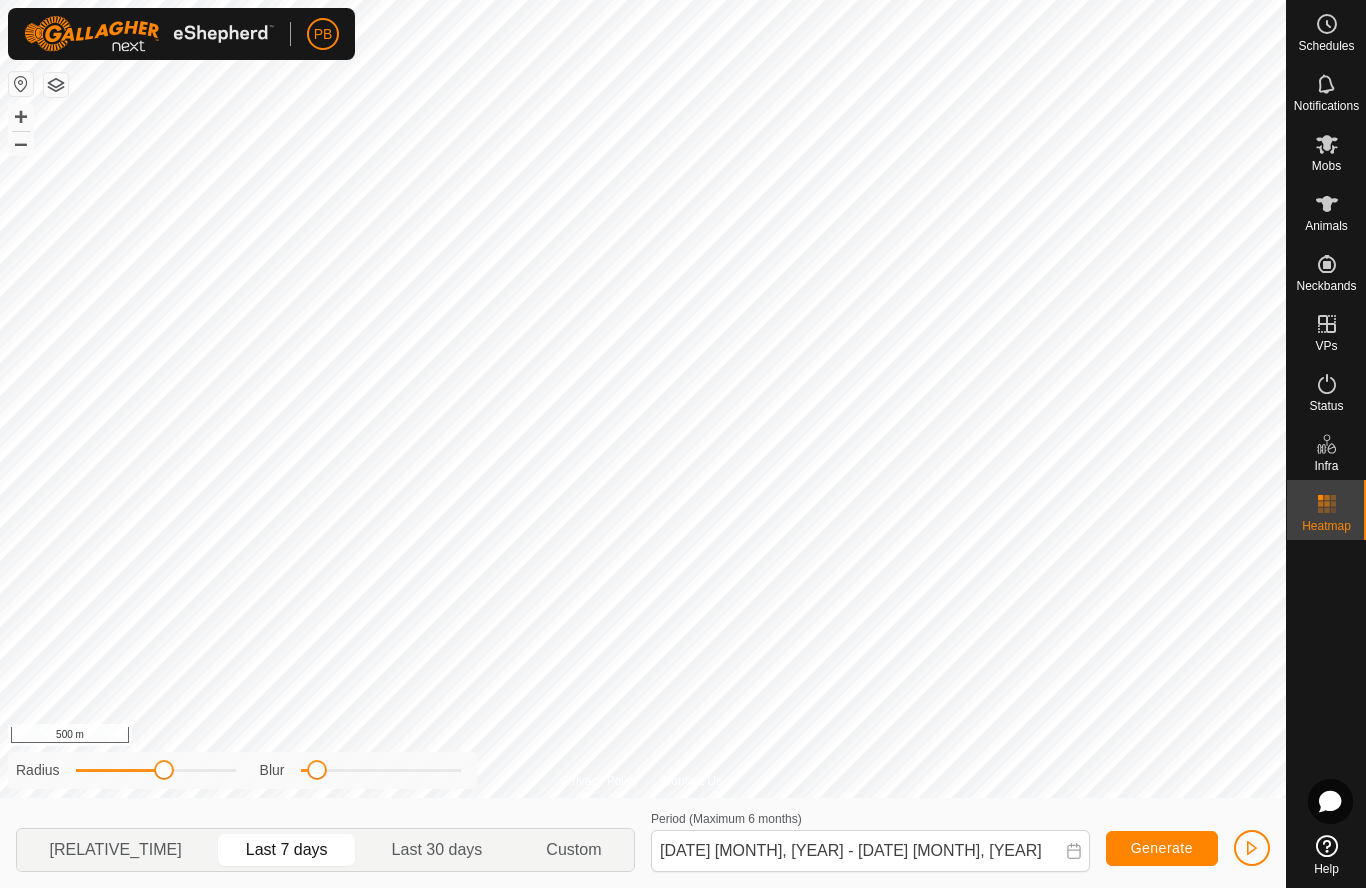 click 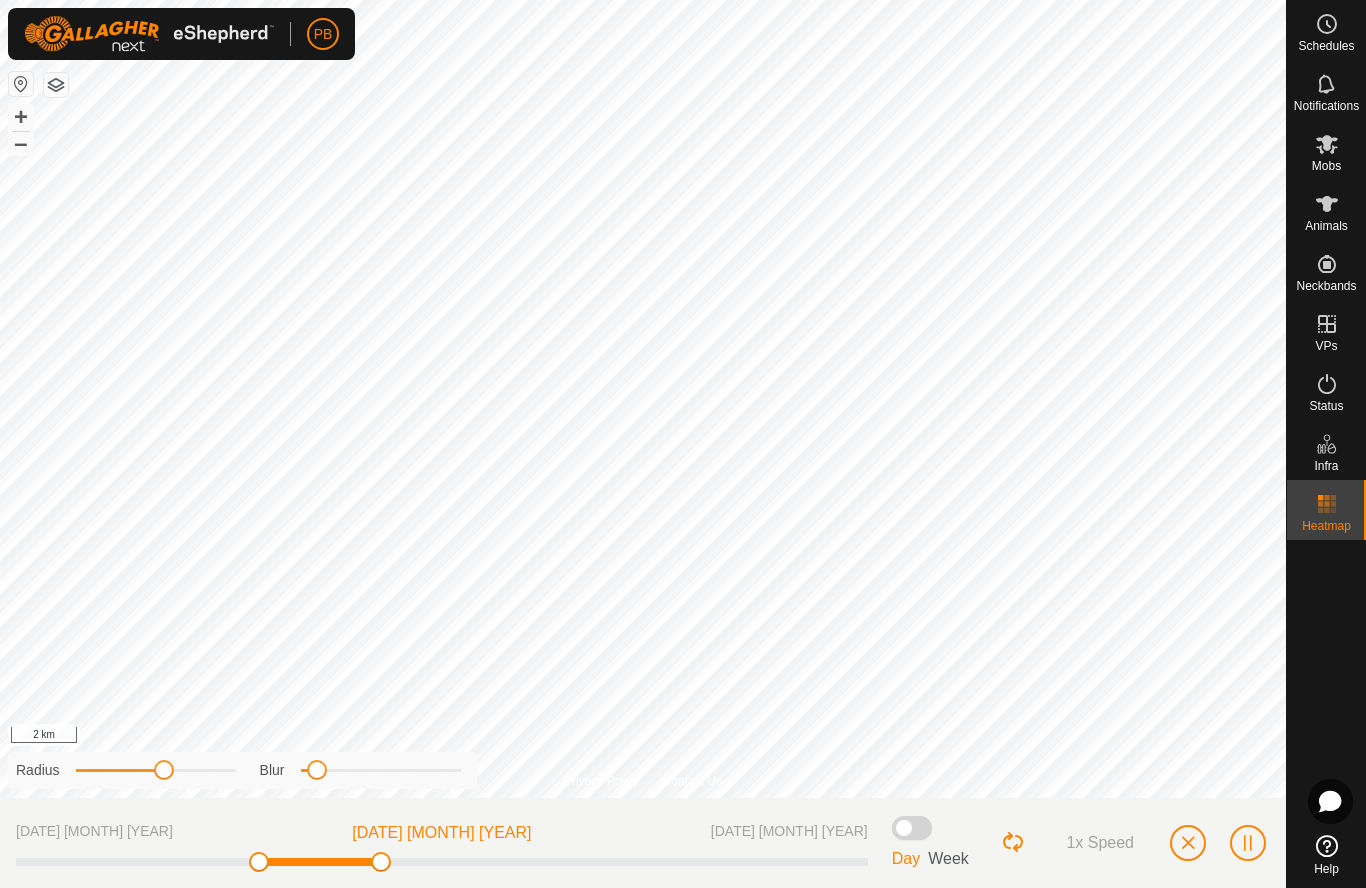click at bounding box center (21, 84) 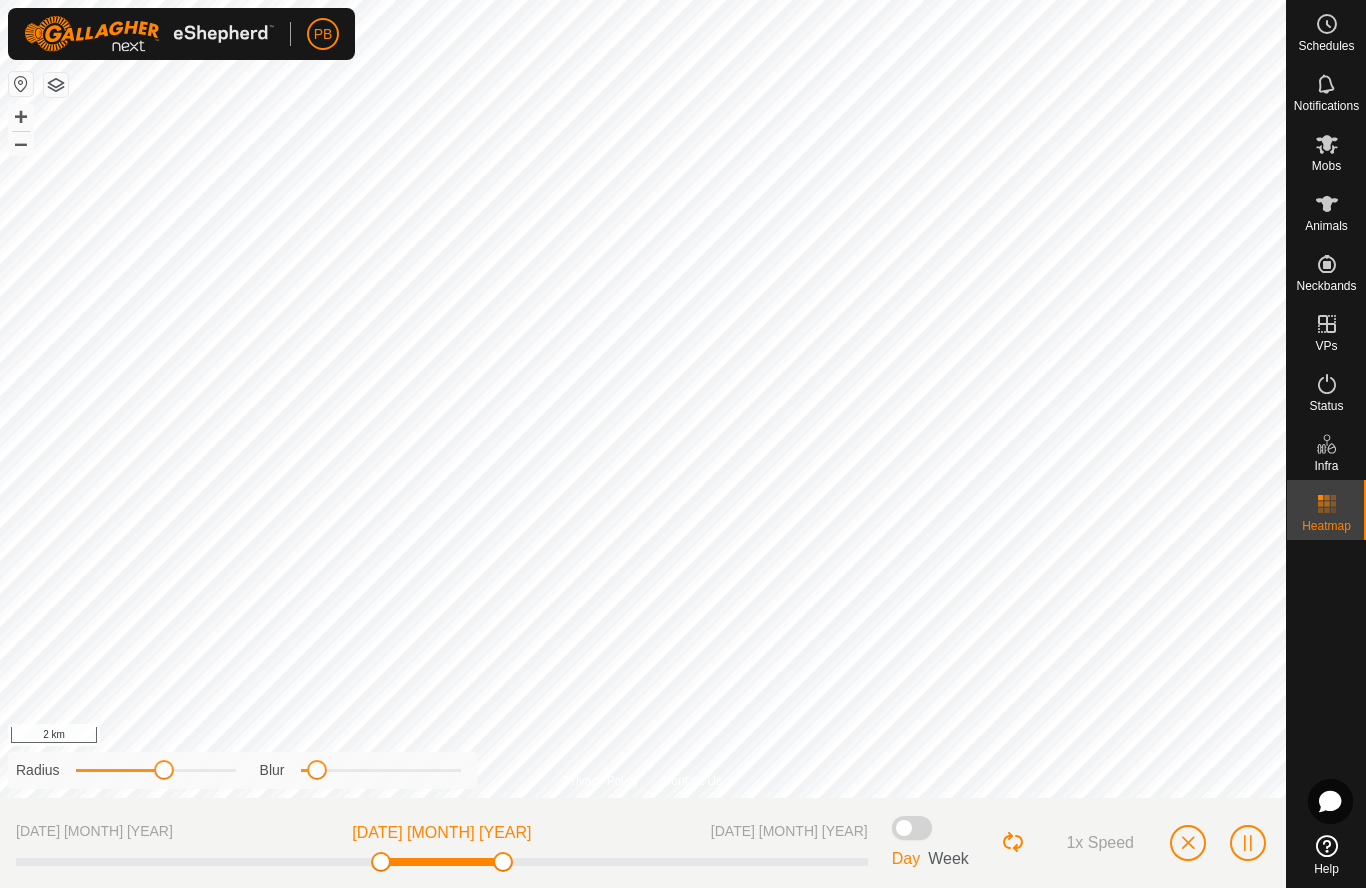 click at bounding box center (21, 84) 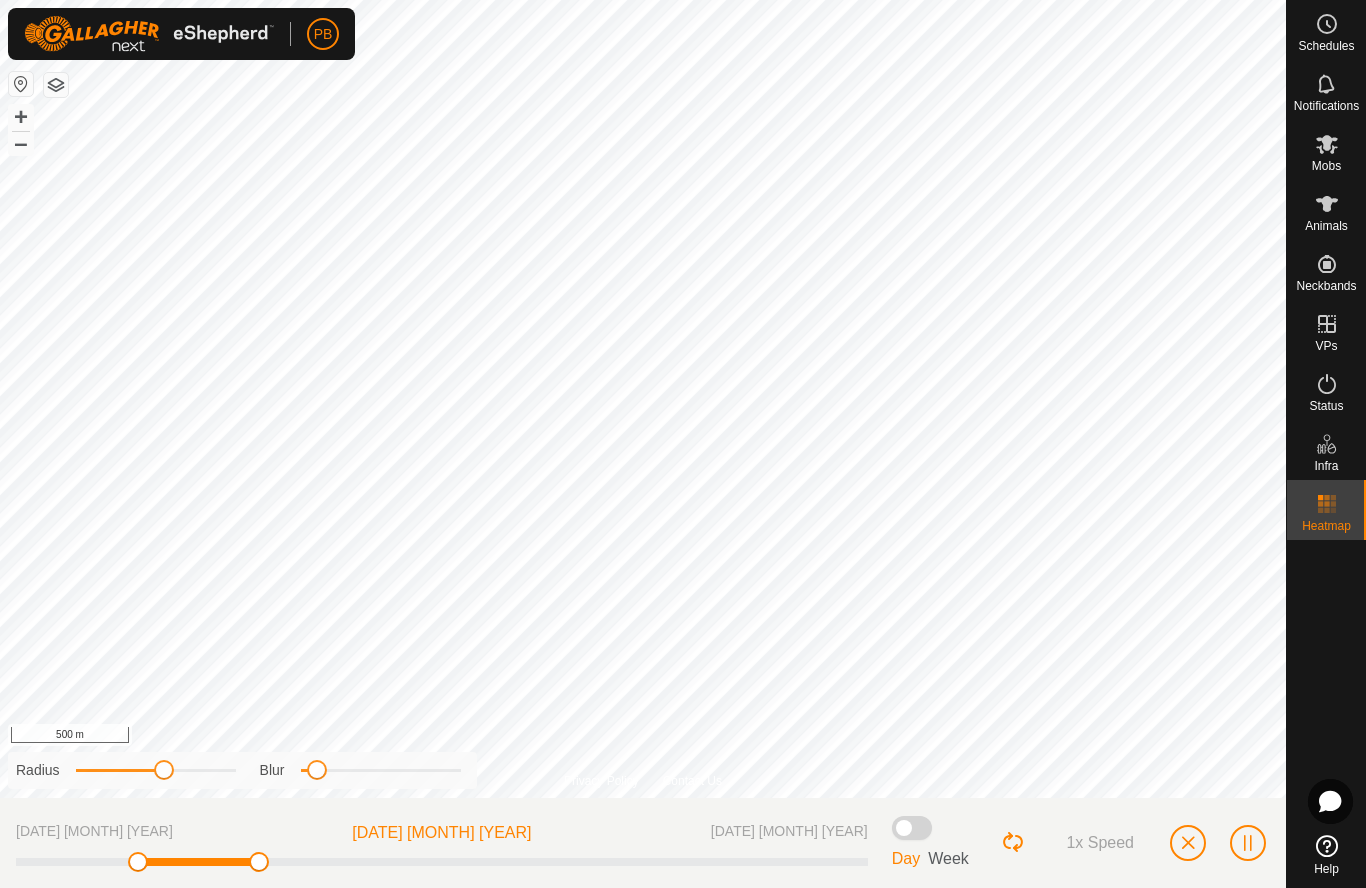 click 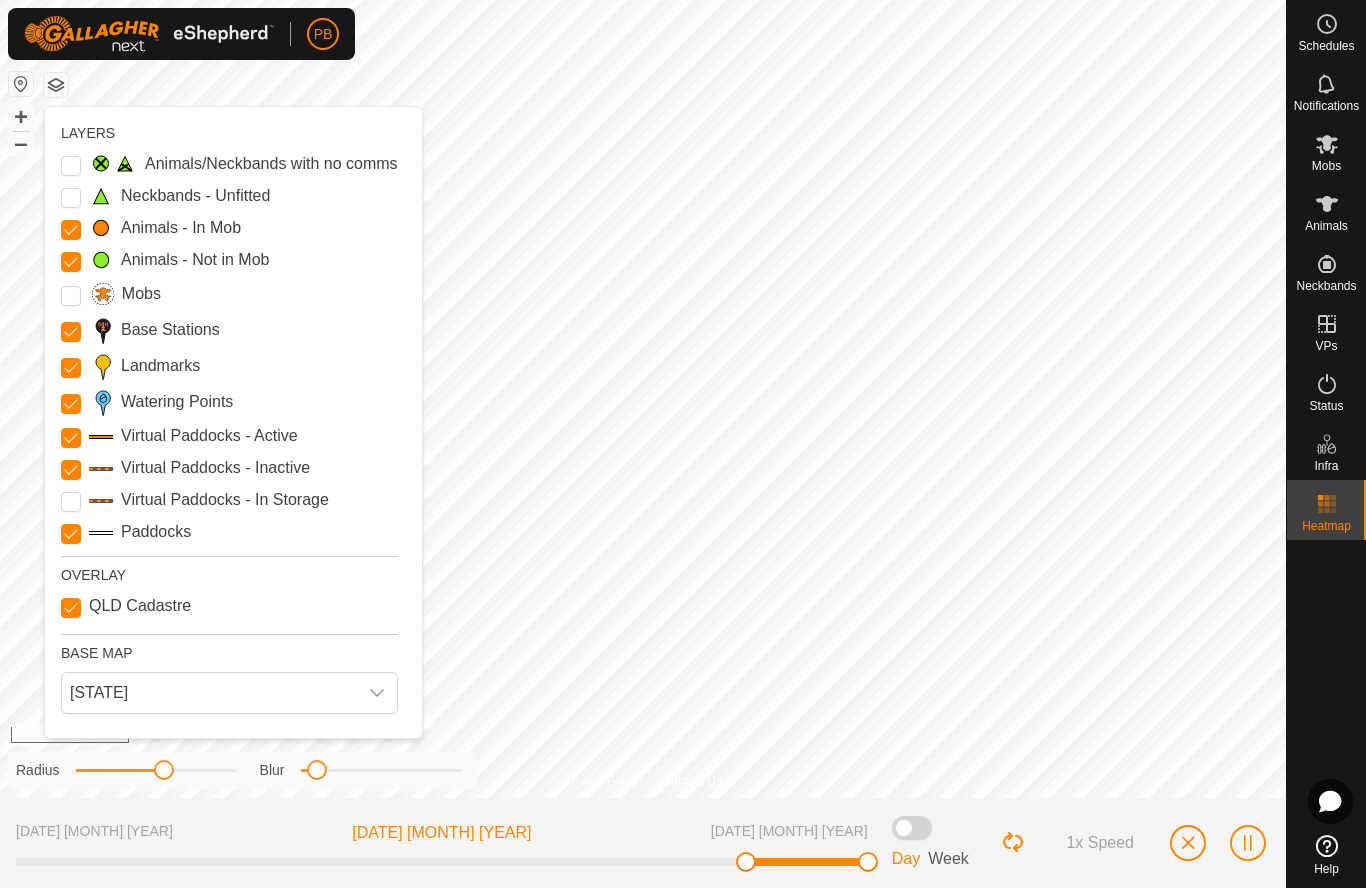 click 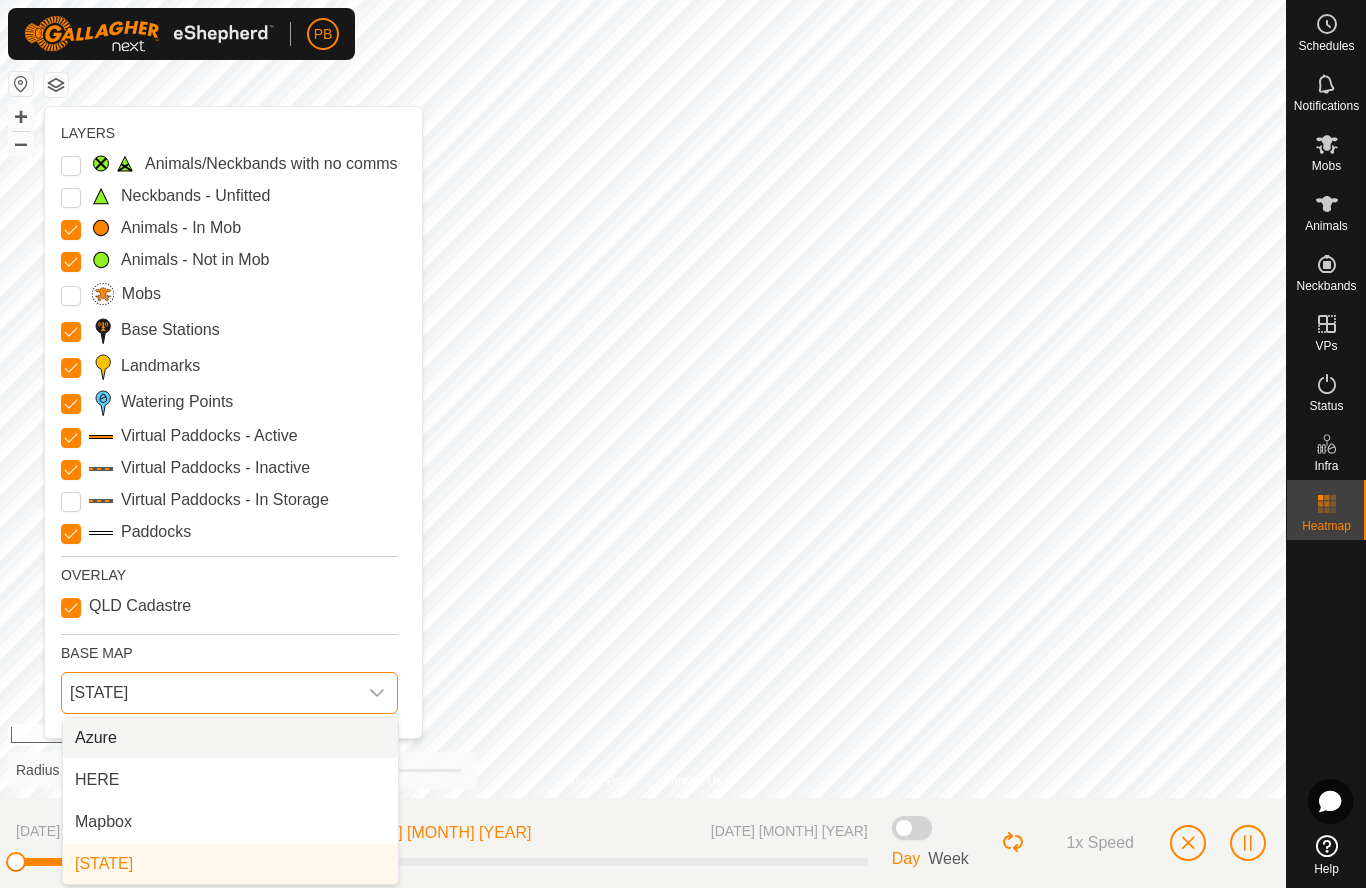click at bounding box center (377, 693) 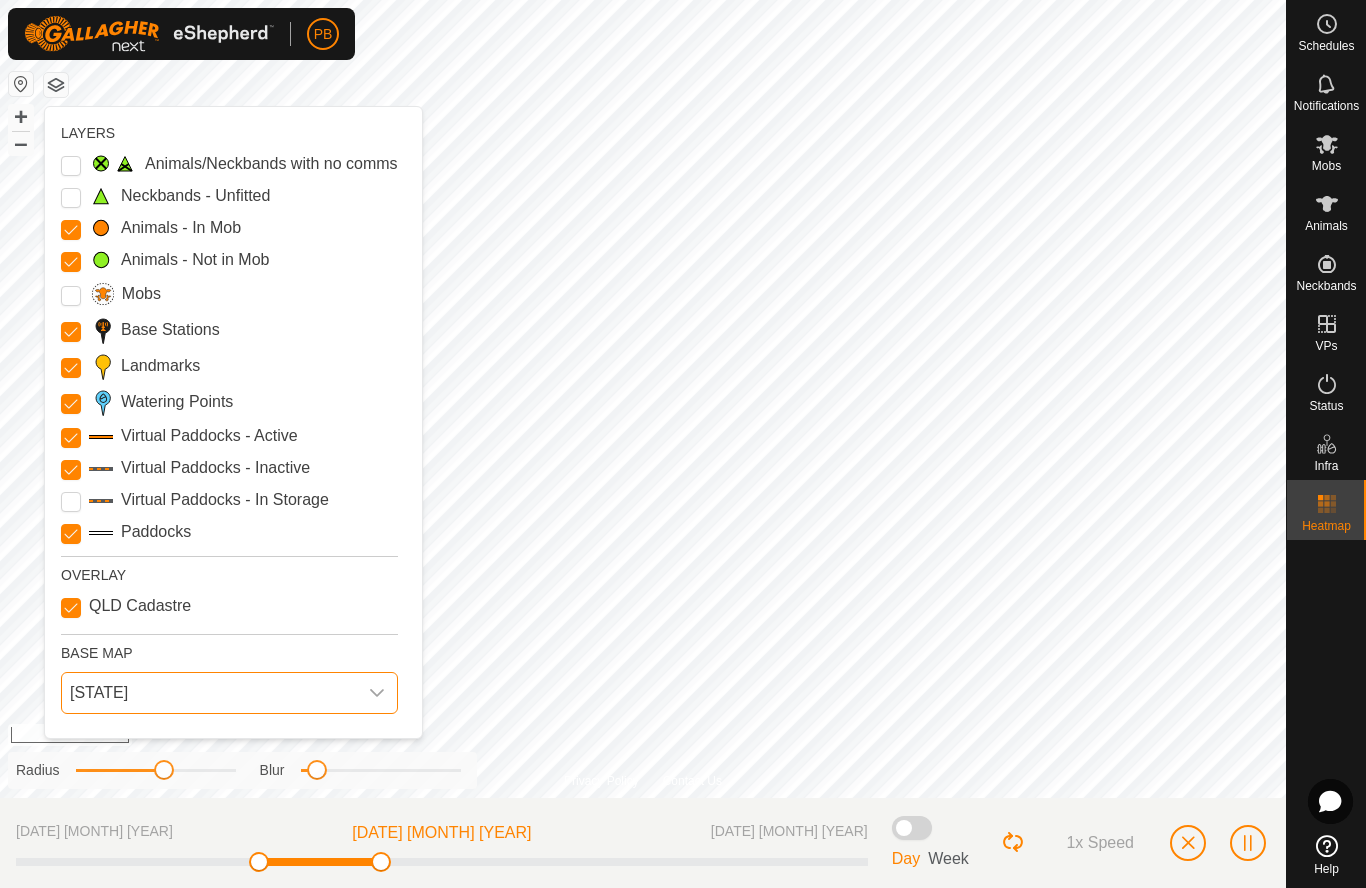 click 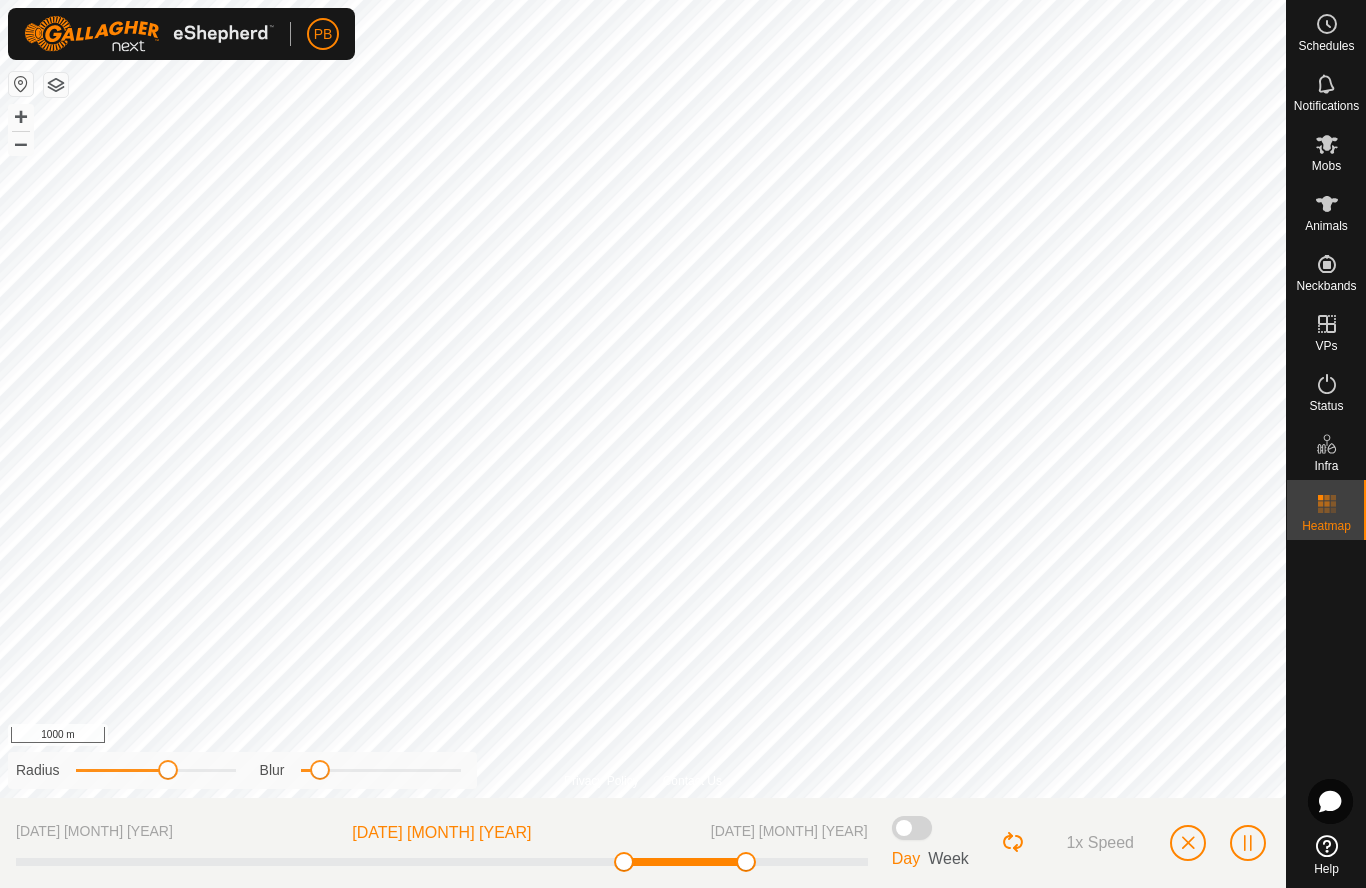 click 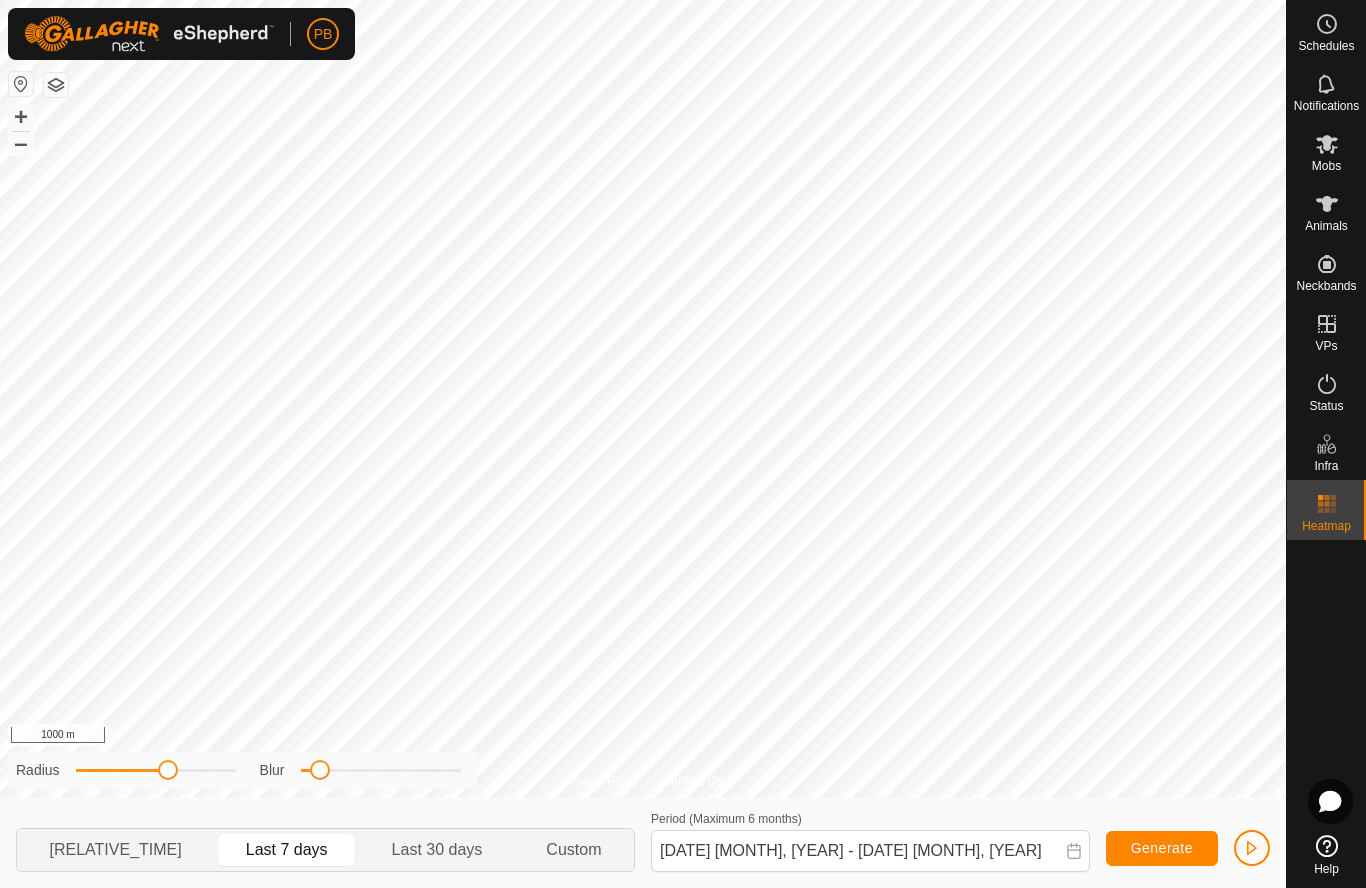 click 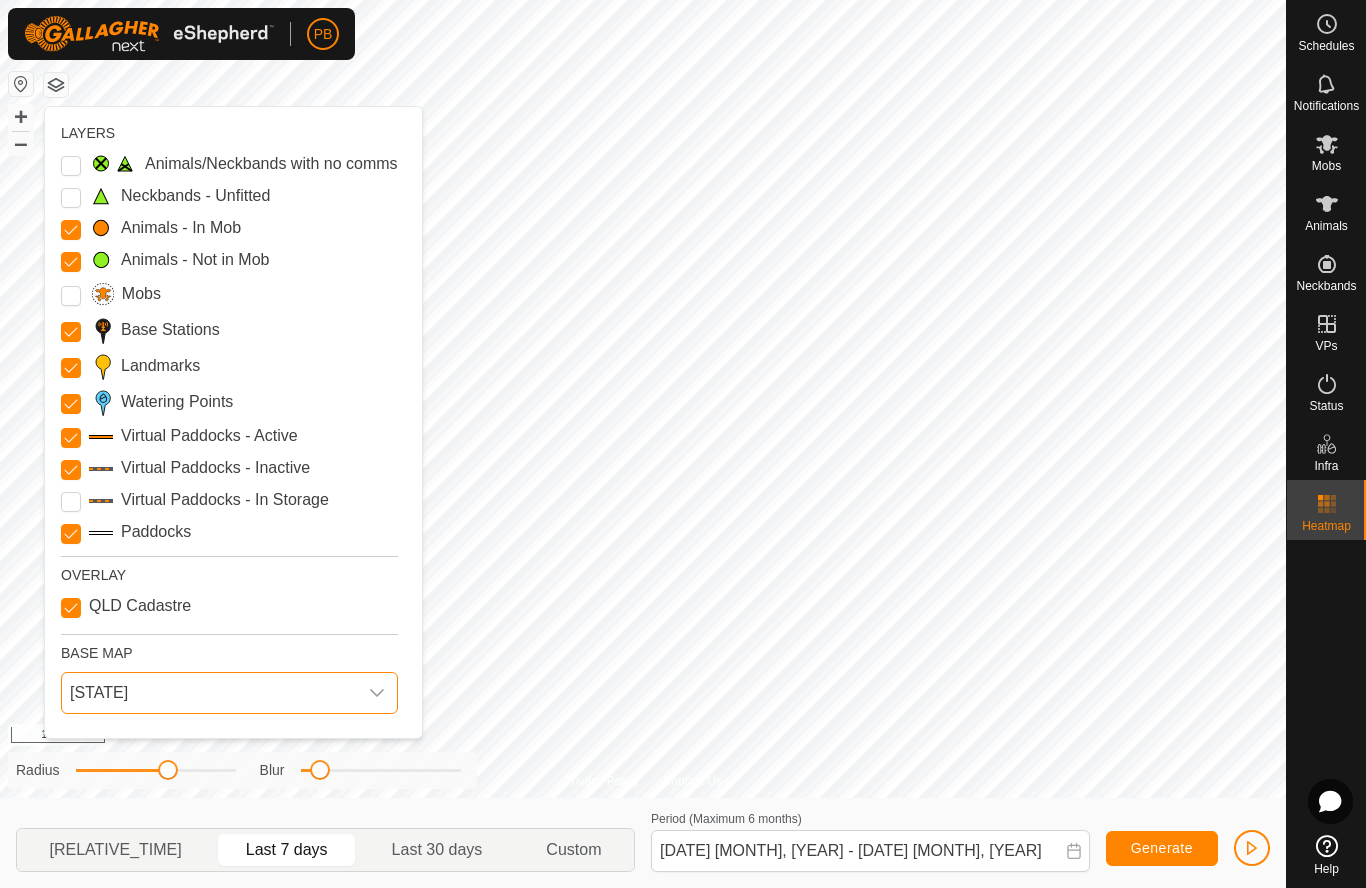 click on "QLD Cadastre" at bounding box center [140, 606] 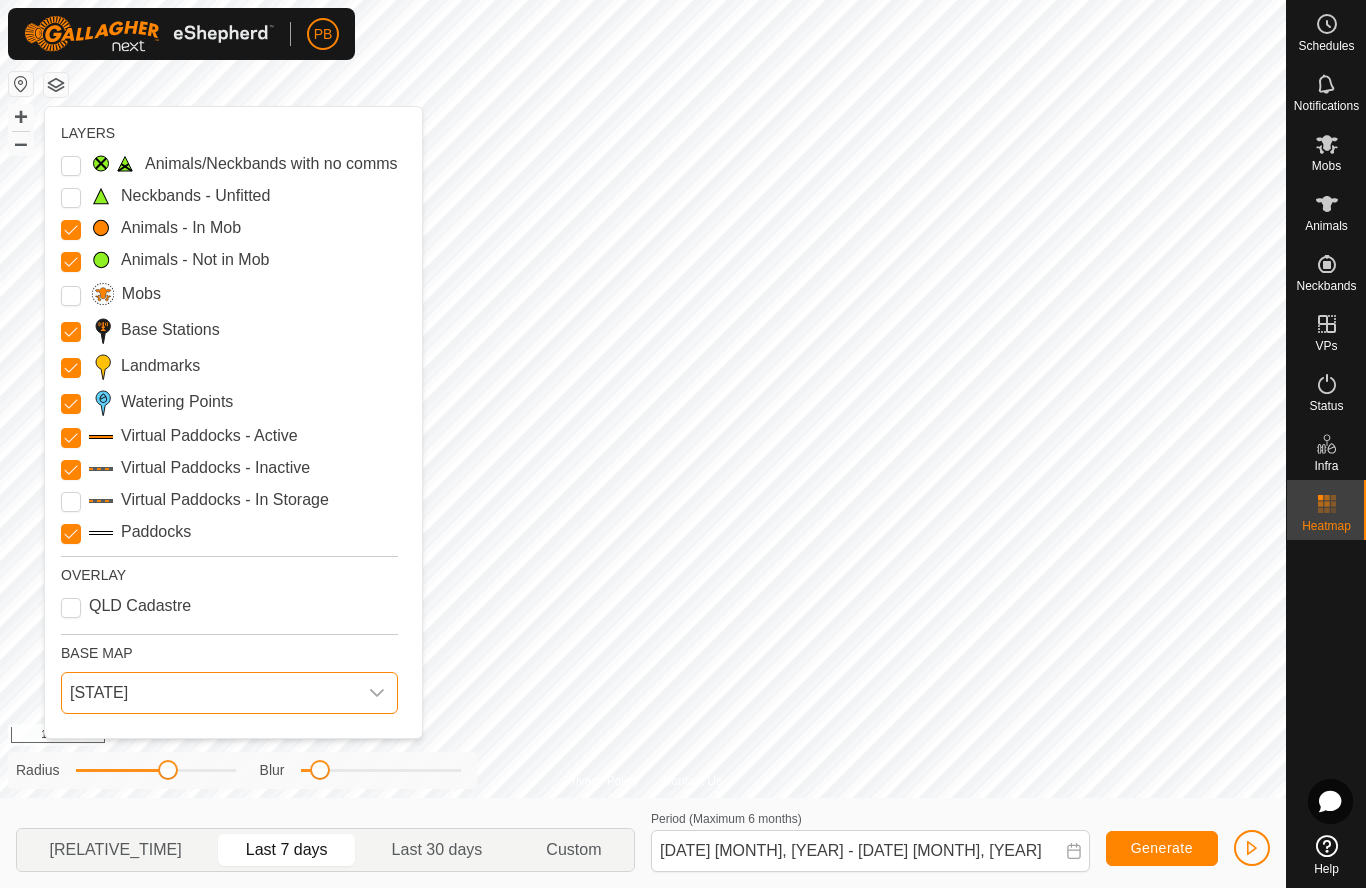 click on "QLD Cadastre" at bounding box center (140, 606) 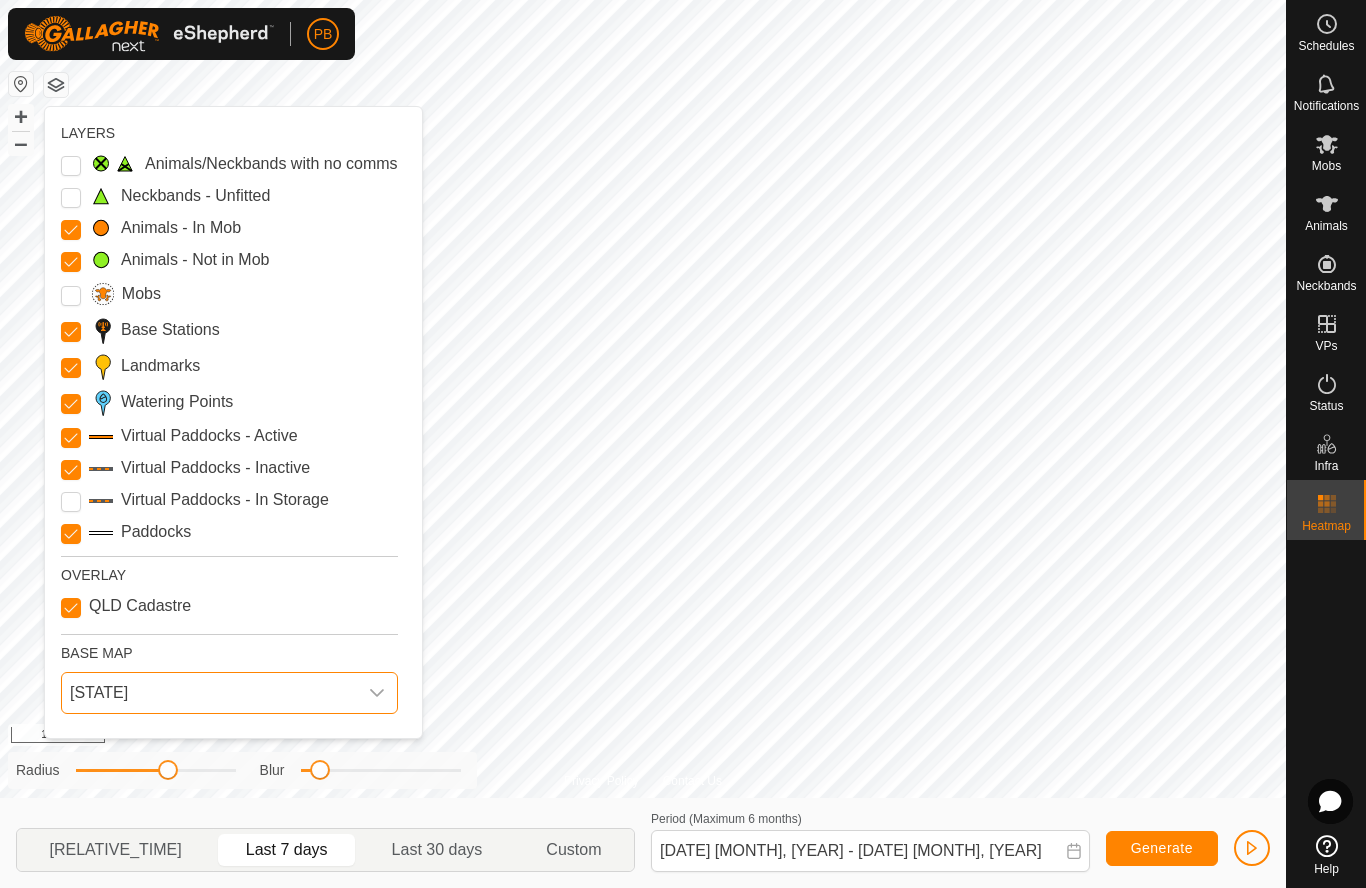 click on "QLD Cadastre" at bounding box center [71, 608] 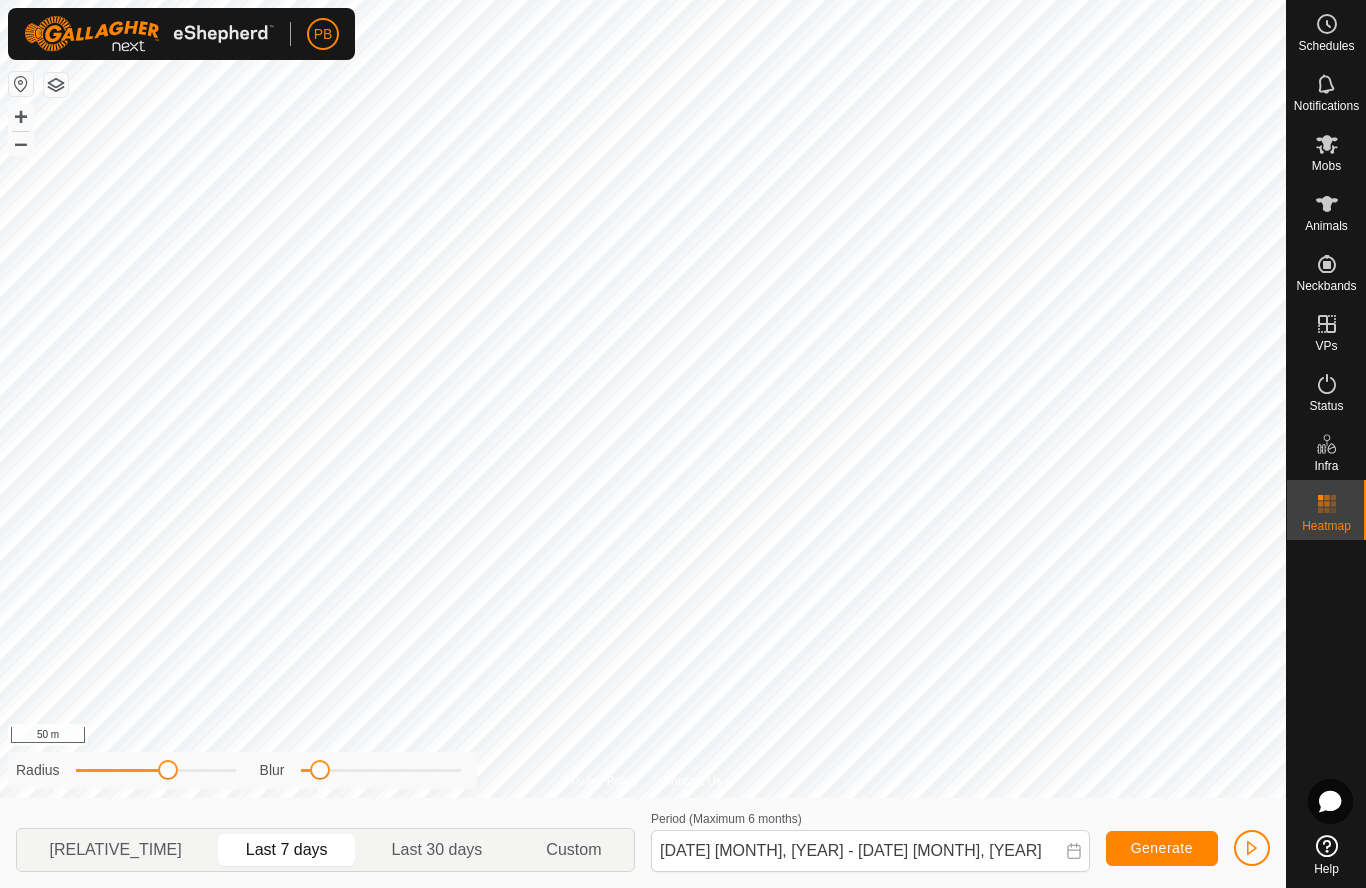 click 